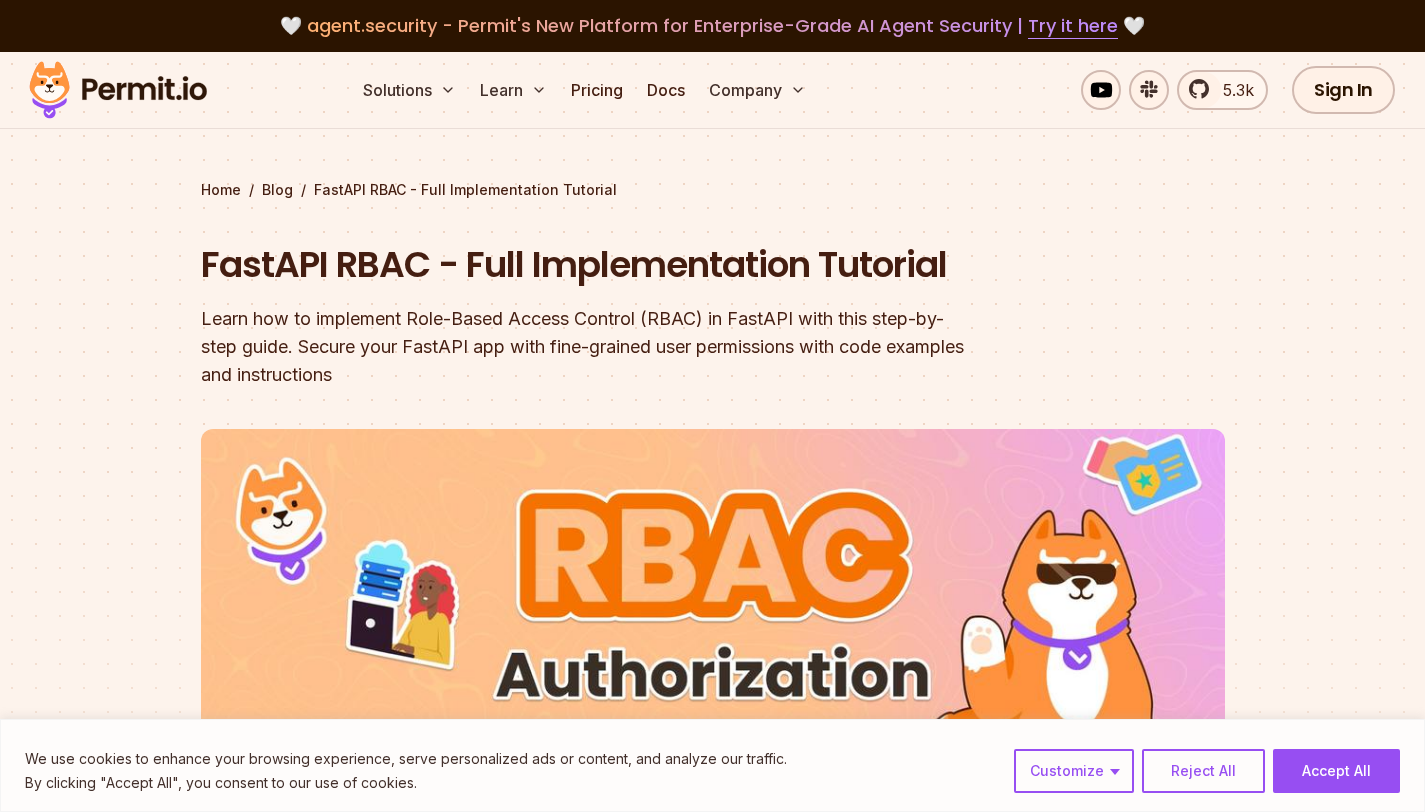 scroll, scrollTop: 837, scrollLeft: 0, axis: vertical 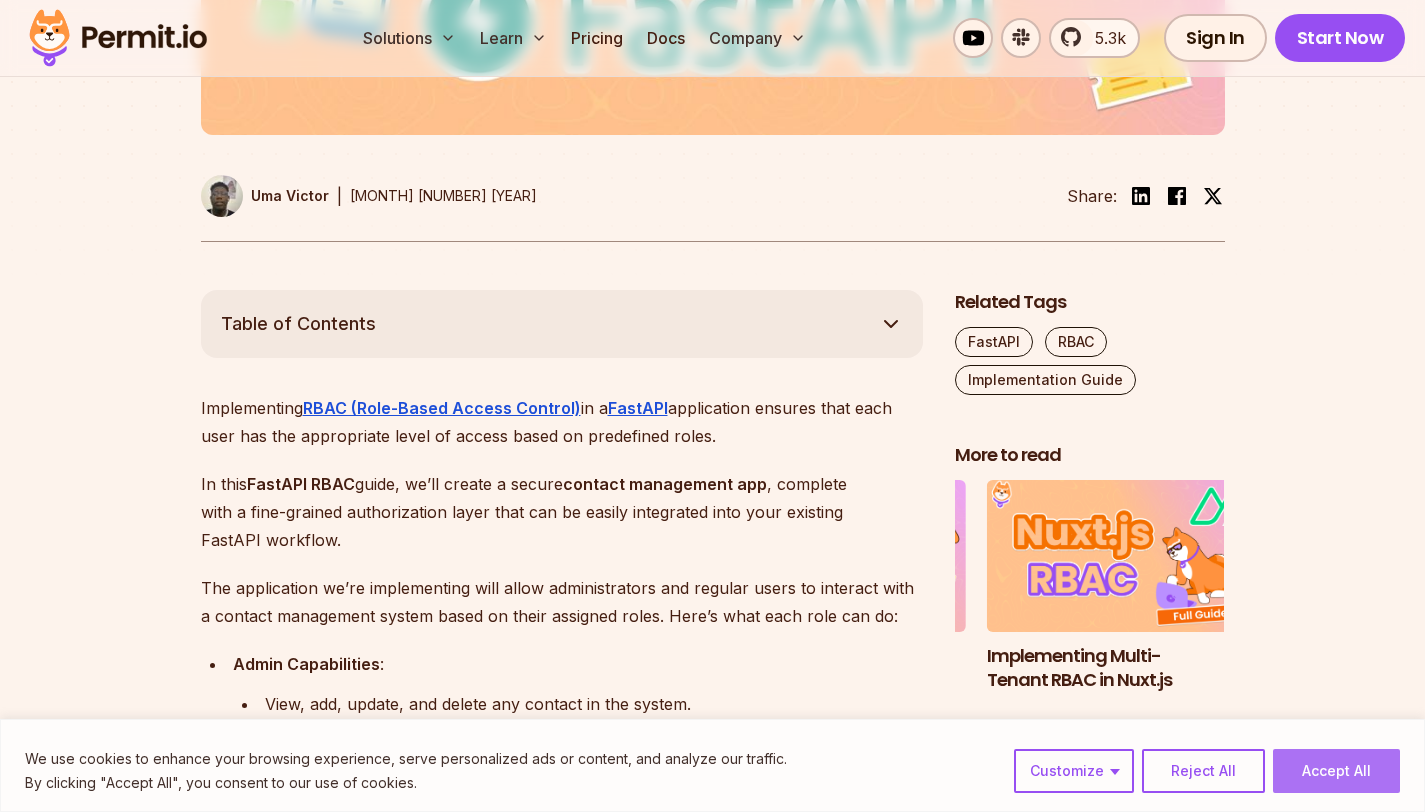 click on "Accept All" at bounding box center [1336, 771] 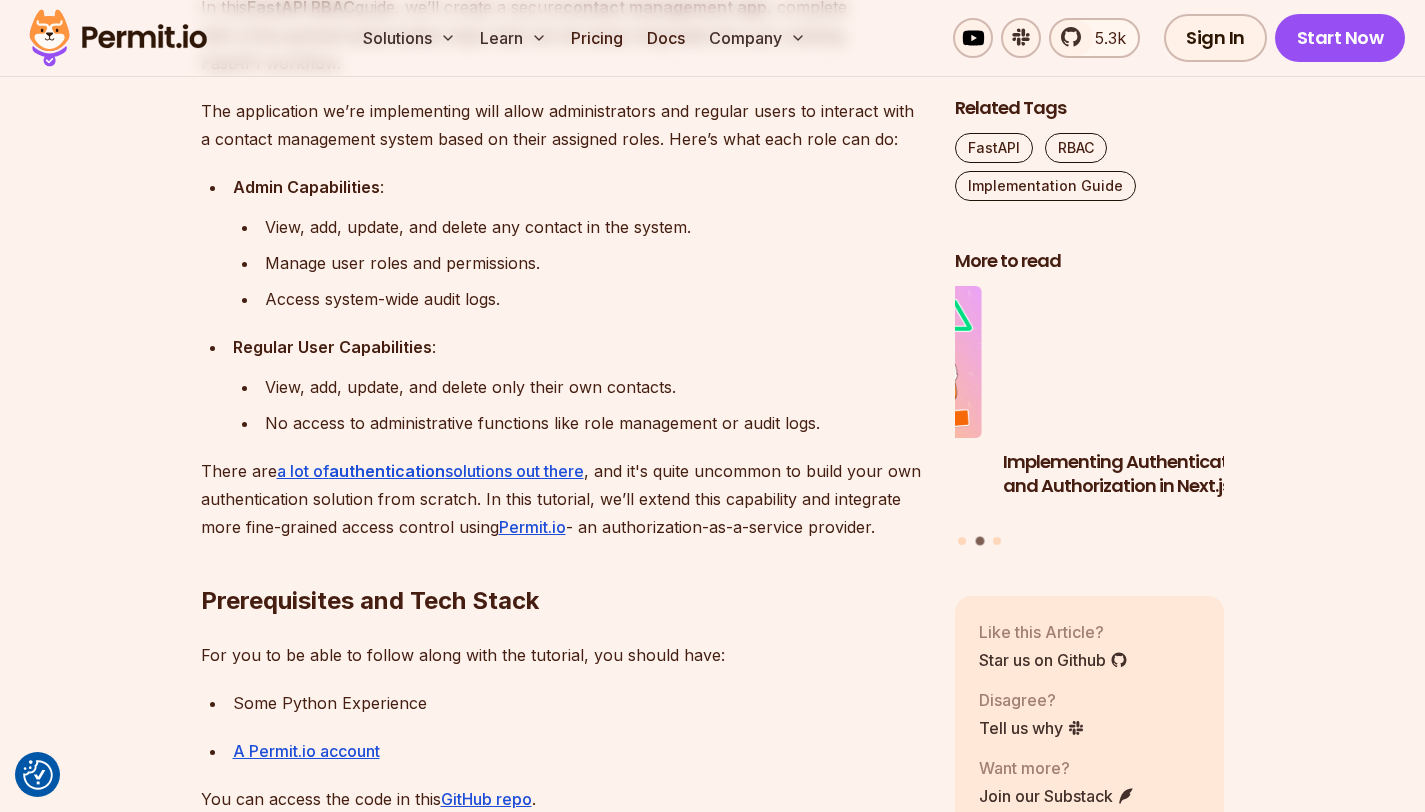 scroll, scrollTop: 1348, scrollLeft: 0, axis: vertical 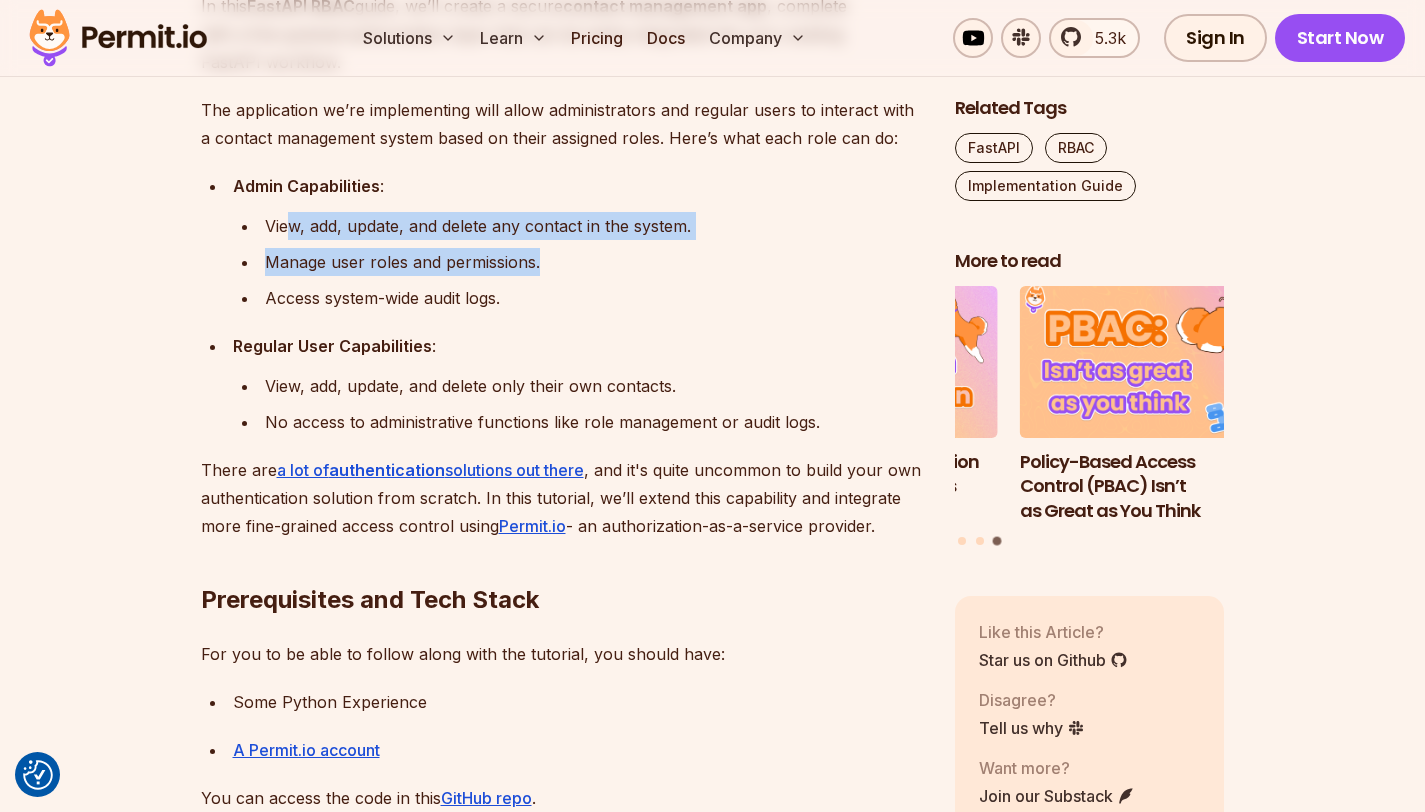 drag, startPoint x: 320, startPoint y: 226, endPoint x: 623, endPoint y: 254, distance: 304.291 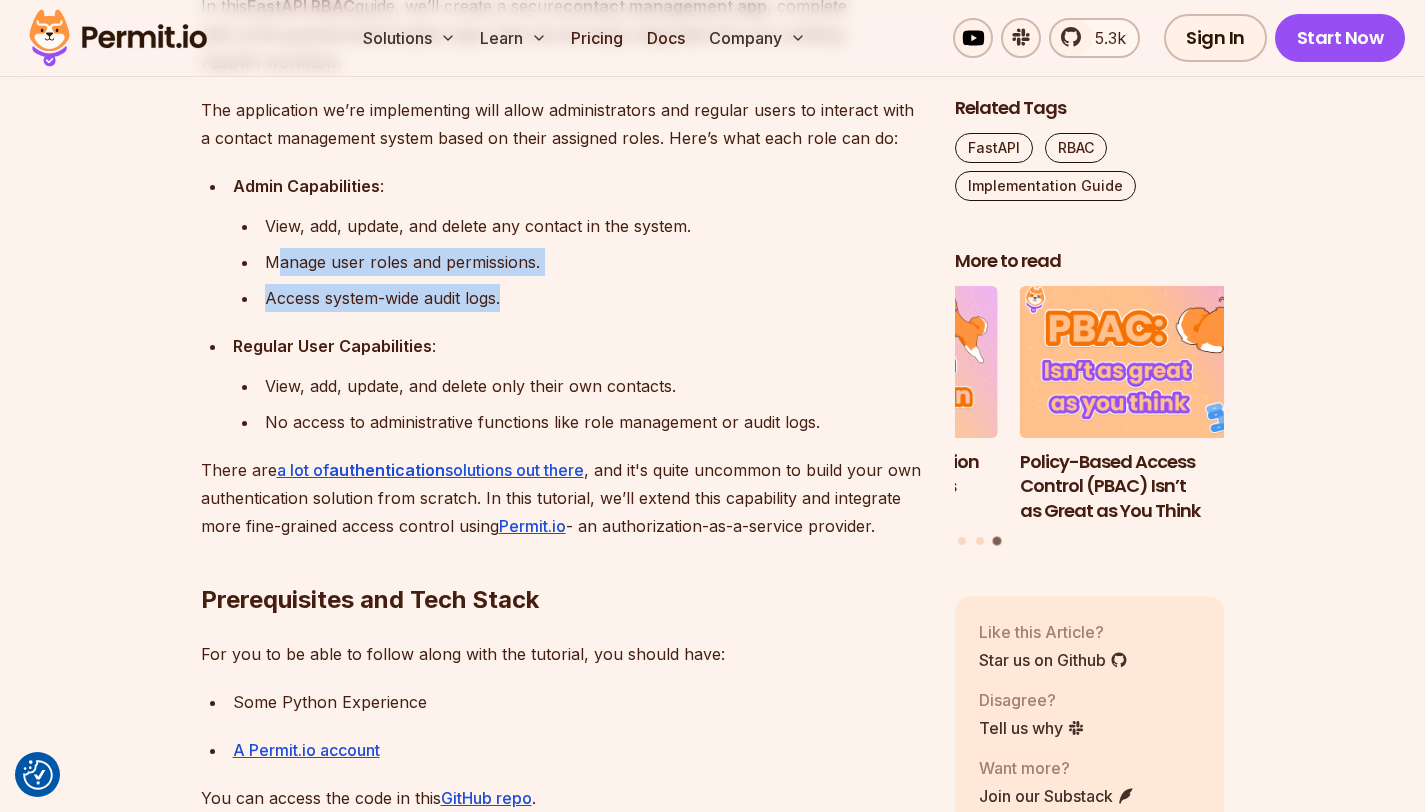 drag, startPoint x: 282, startPoint y: 259, endPoint x: 562, endPoint y: 287, distance: 281.3965 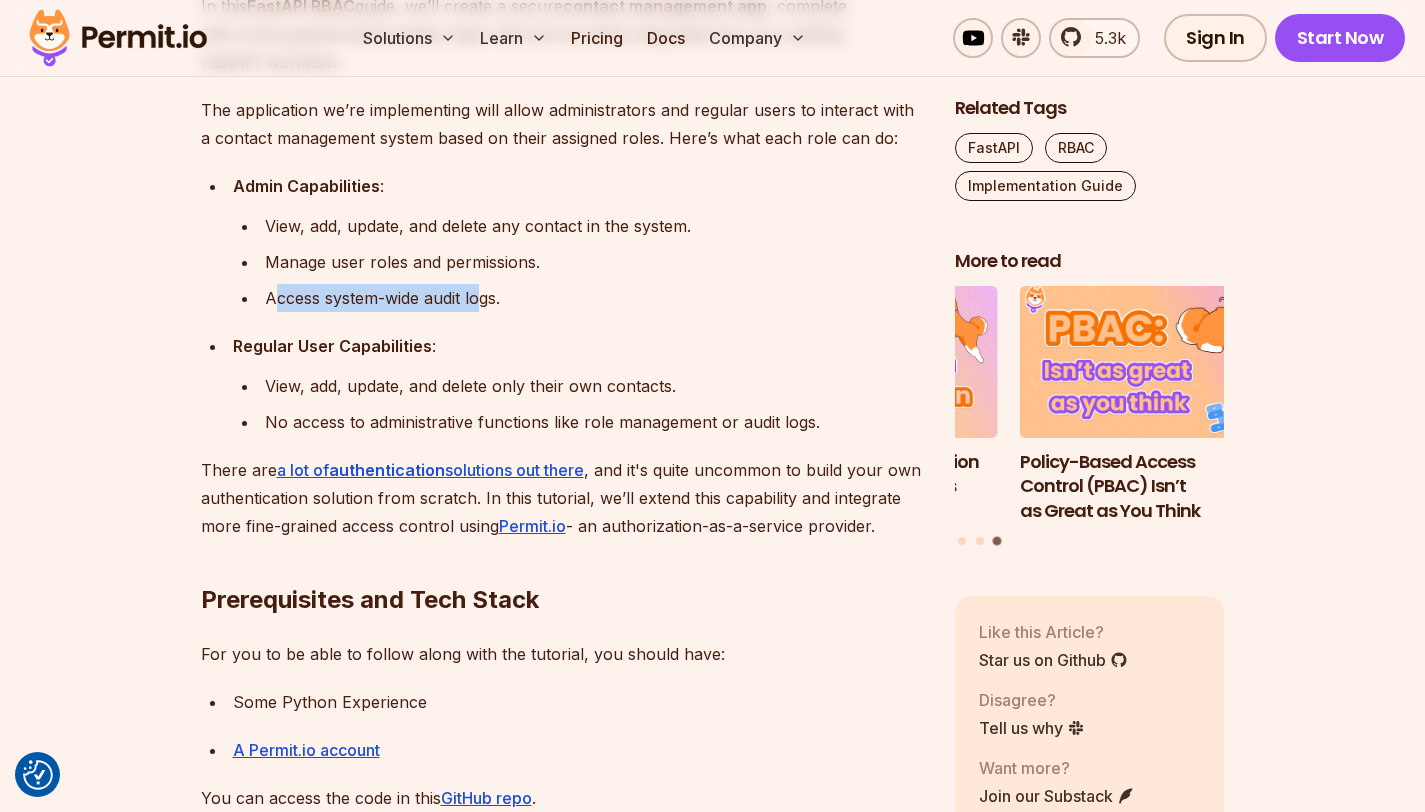 drag, startPoint x: 314, startPoint y: 288, endPoint x: 510, endPoint y: 304, distance: 196.65198 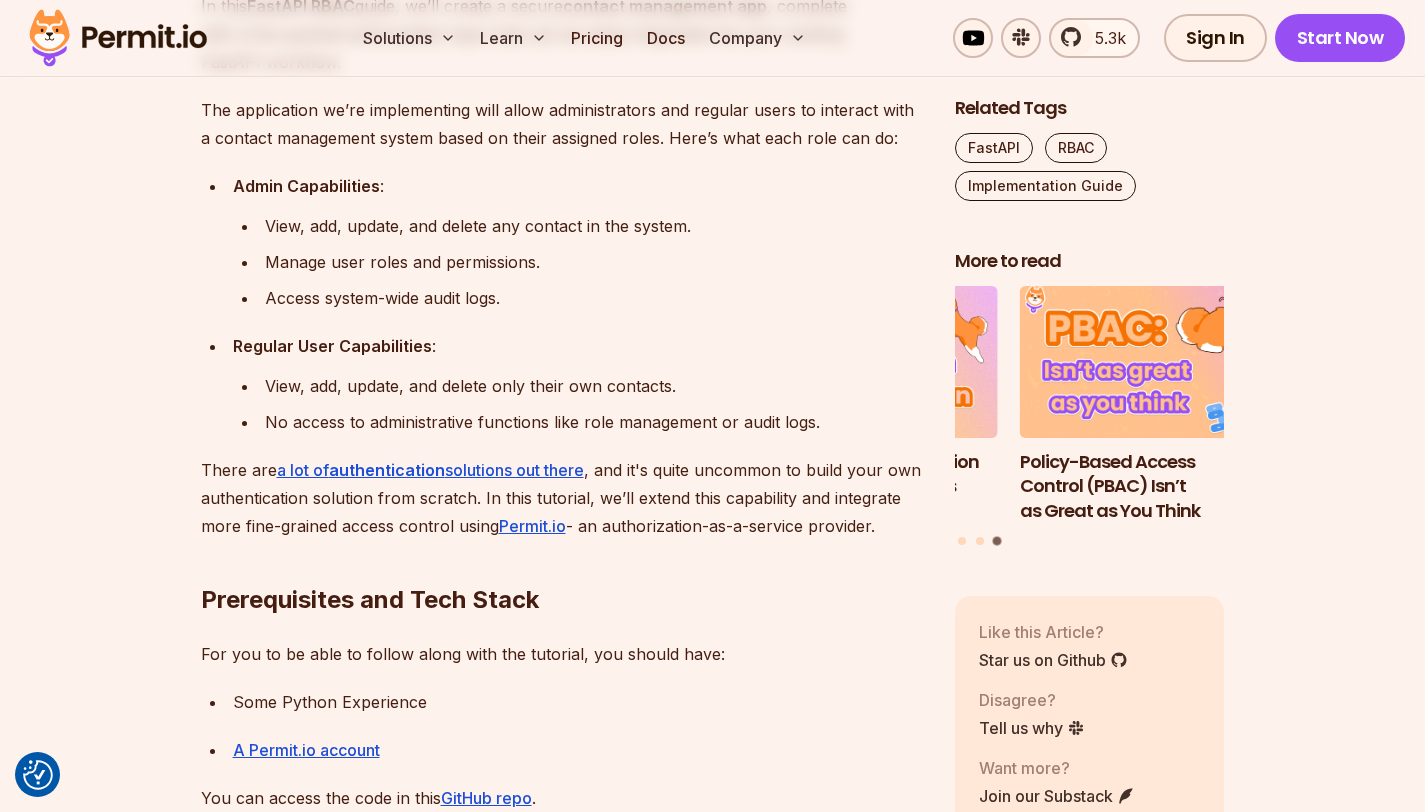 click on "Admin Capabilities : View, add, update, and delete any contact in the system. Manage user roles and permissions. Access system-wide audit logs. Regular User Capabilities : View, add, update, and delete only their own contacts. No access to administrative functions like role management or audit logs." at bounding box center [562, 304] 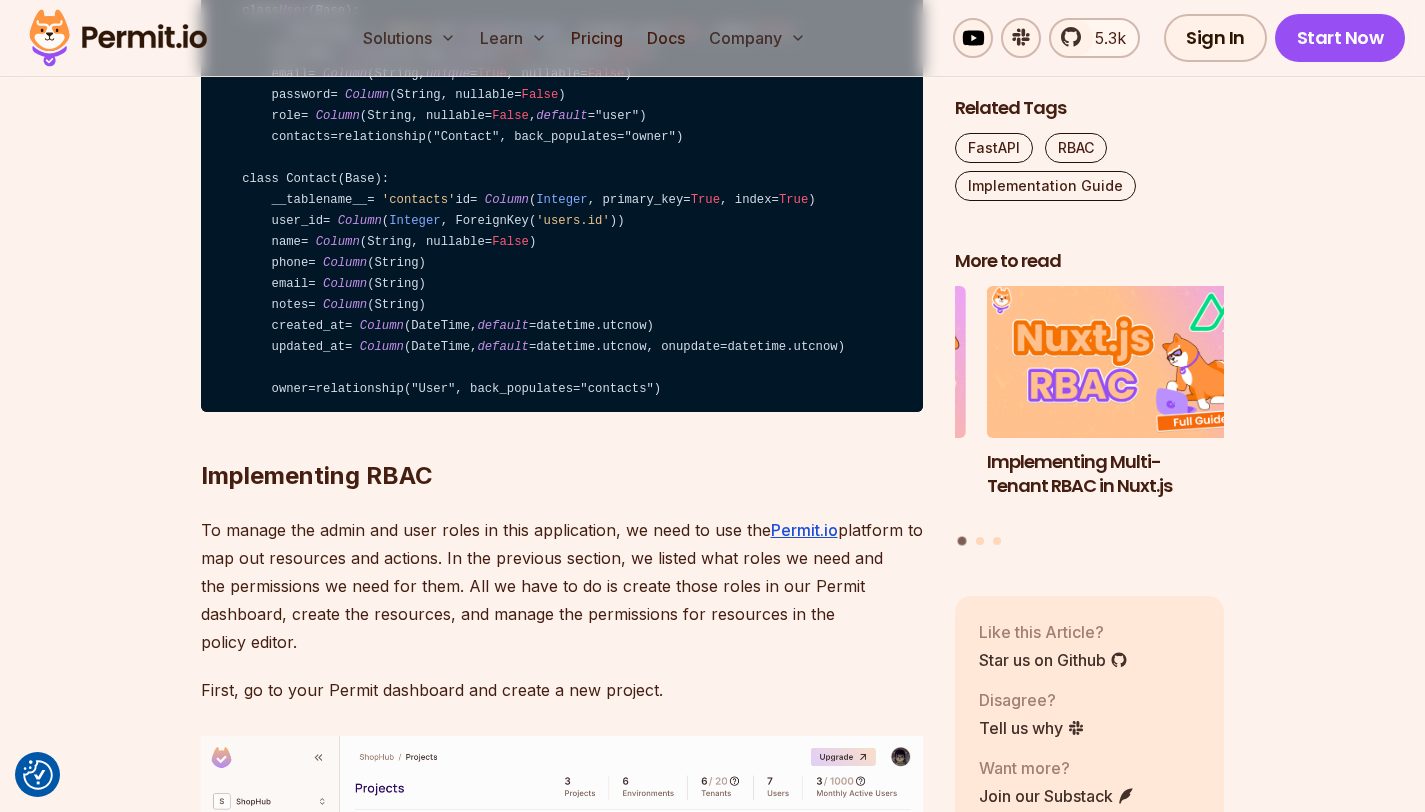 scroll, scrollTop: 5117, scrollLeft: 0, axis: vertical 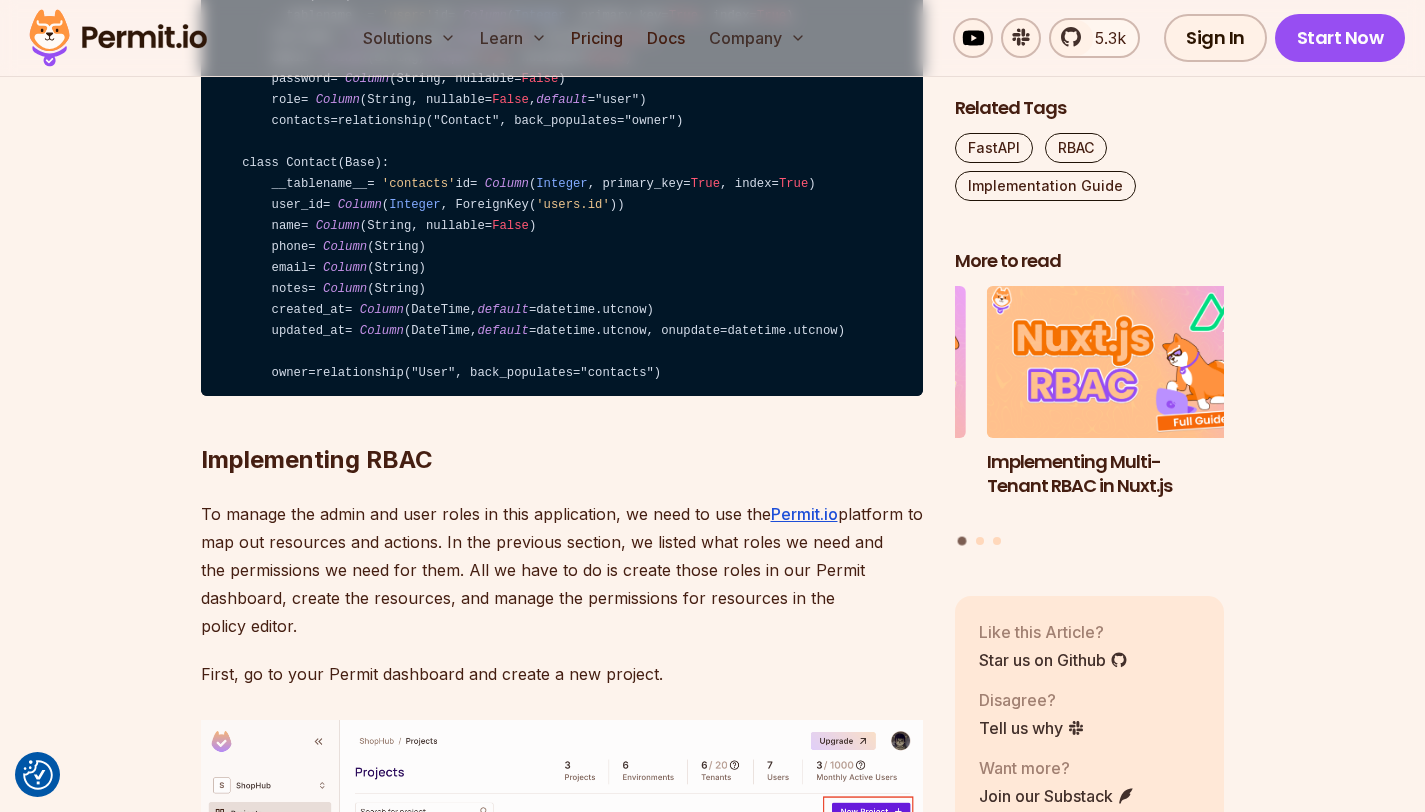 click on "Table of Contents Implementing  RBAC (Role-Based Access Control)  in a  FastAPI  application ensures that each user has the appropriate level of access based on predefined roles. In this  FastAPI RBAC  guide, we’ll create a secure  contact management app , complete with a fine-grained authorization layer that can be easily integrated into your existing FastAPI workflow. The application we’re implementing will allow administrators and regular users to interact with a contact management system based on their assigned roles. Here’s what each role can do: Admin Capabilities : View, add, update, and delete any contact in the system. Manage user roles and permissions. Access system-wide audit logs. Regular User Capabilities : View, add, update, and delete only their own contacts. No access to administrative functions like role management or audit logs. There are  a lot of  authentication  solutions out there Permit.io  - an authorization-as-a-service provider. Prerequisites and Tech Stack A Permit.io account" at bounding box center (712, 2665) 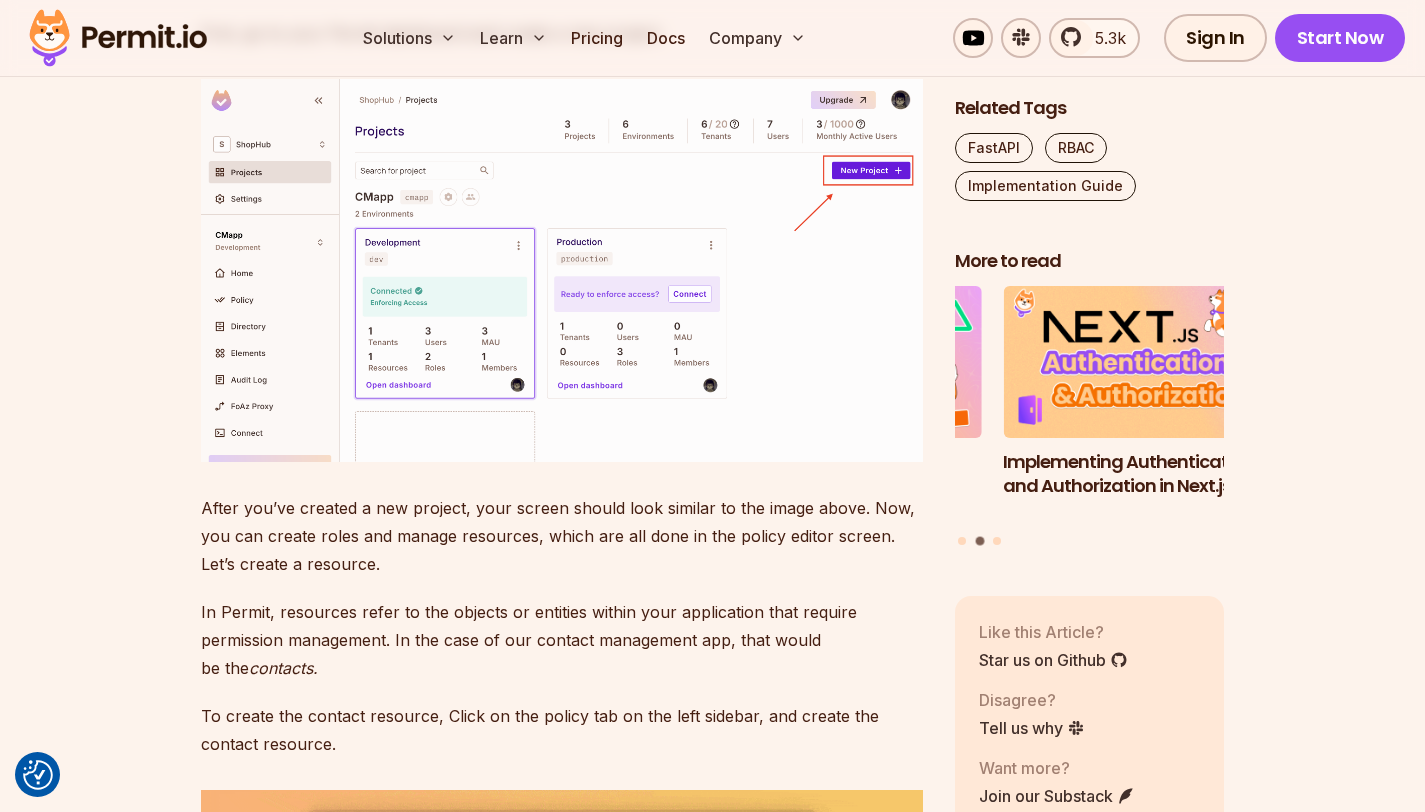 scroll, scrollTop: 5765, scrollLeft: 0, axis: vertical 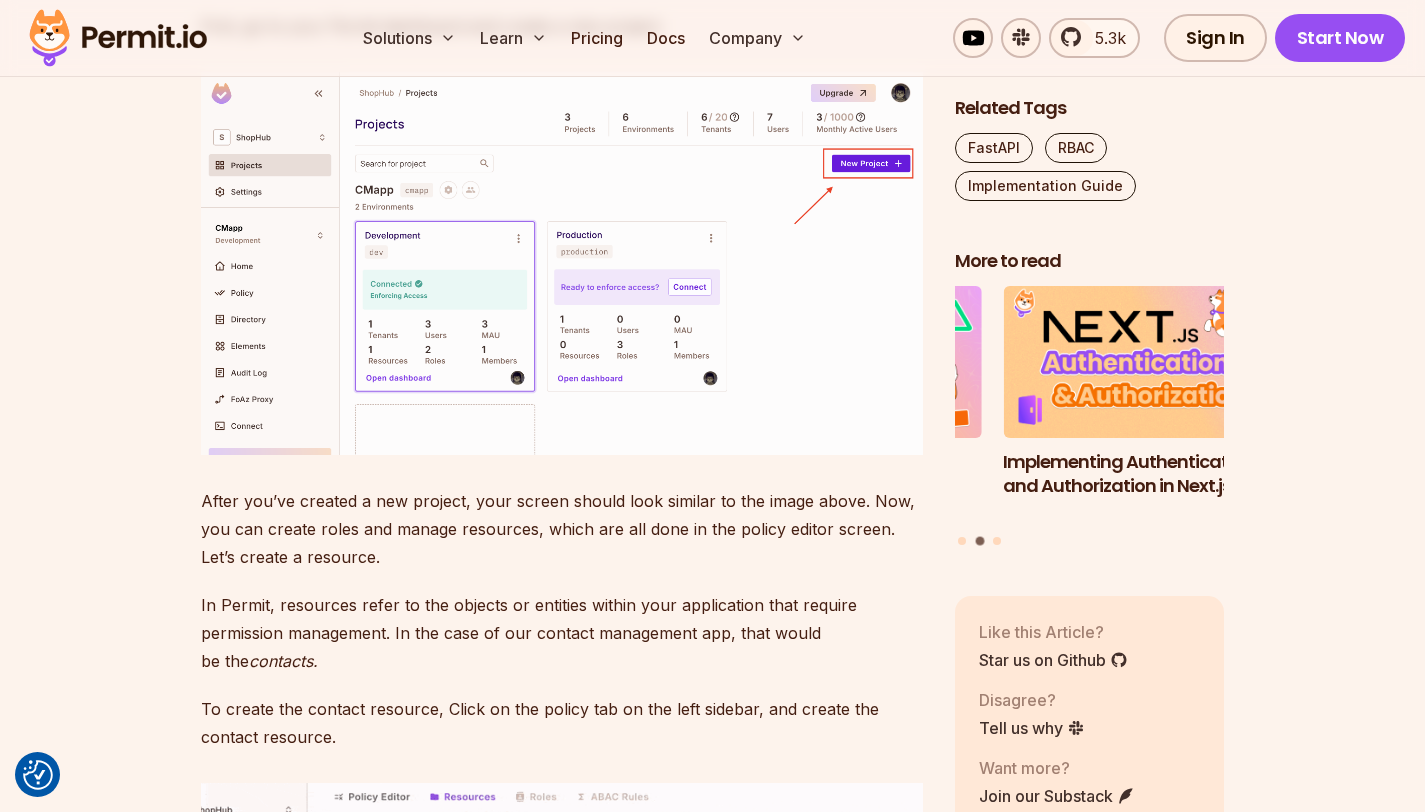 click on "First, go to your Permit dashboard and create a new project." at bounding box center [562, 26] 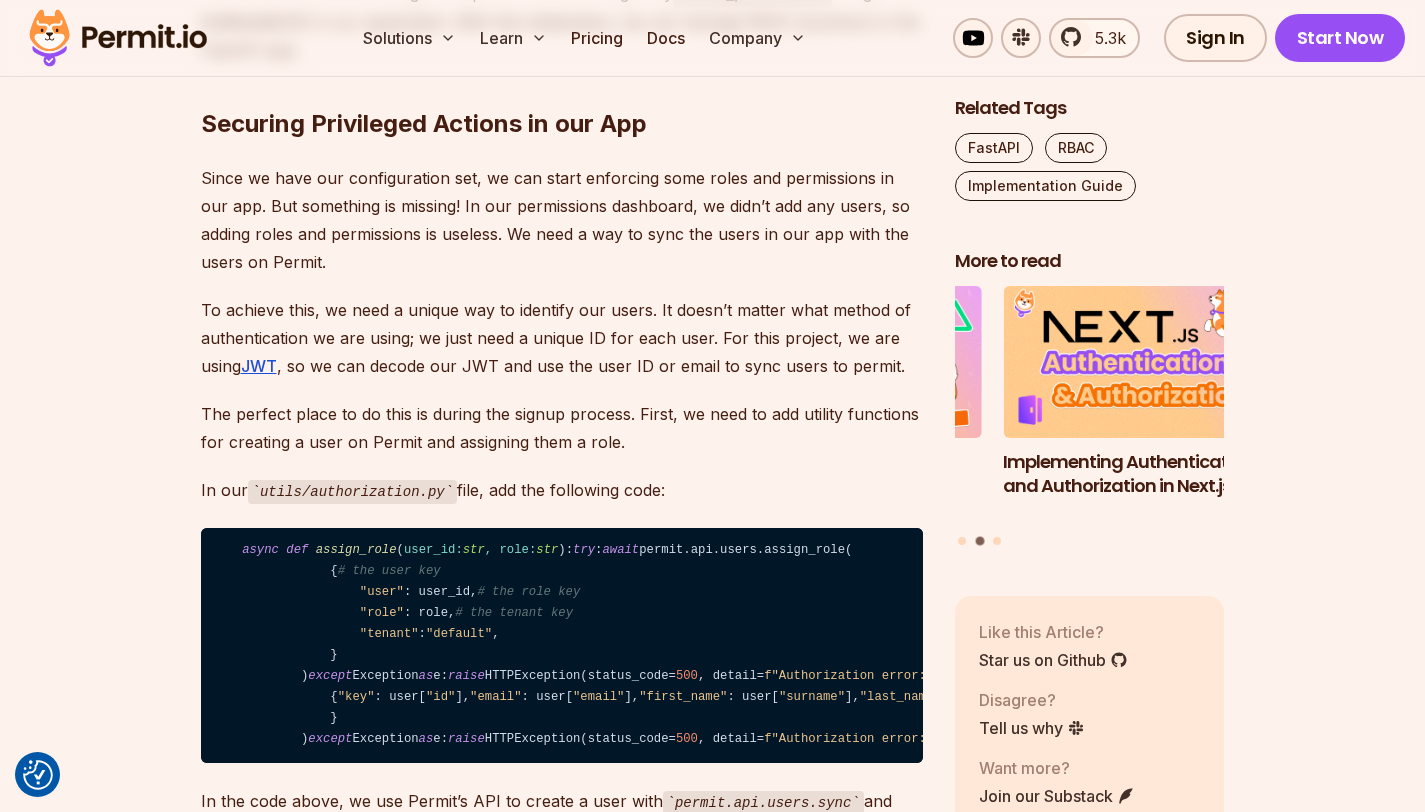 scroll, scrollTop: 10440, scrollLeft: 0, axis: vertical 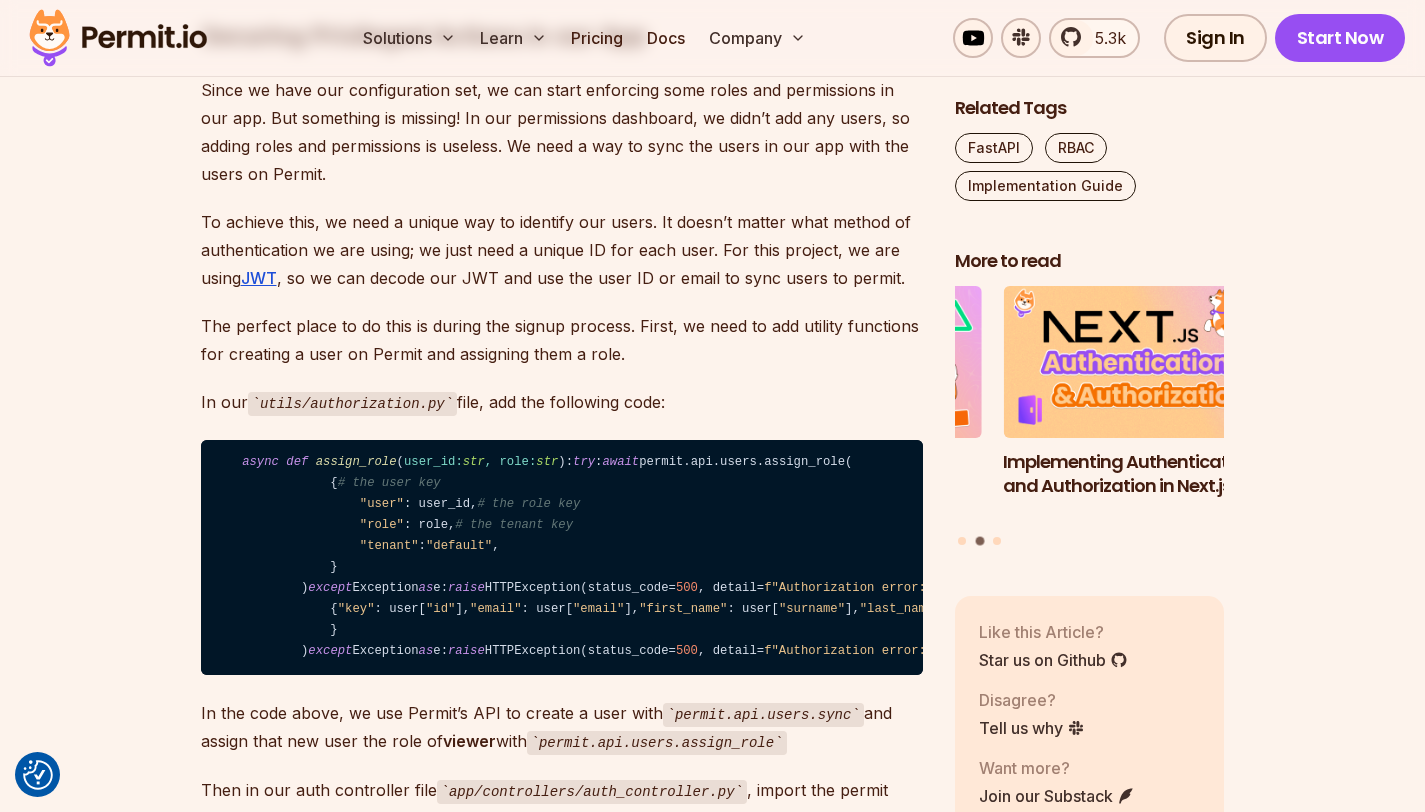 drag, startPoint x: 335, startPoint y: 380, endPoint x: 860, endPoint y: 396, distance: 525.2438 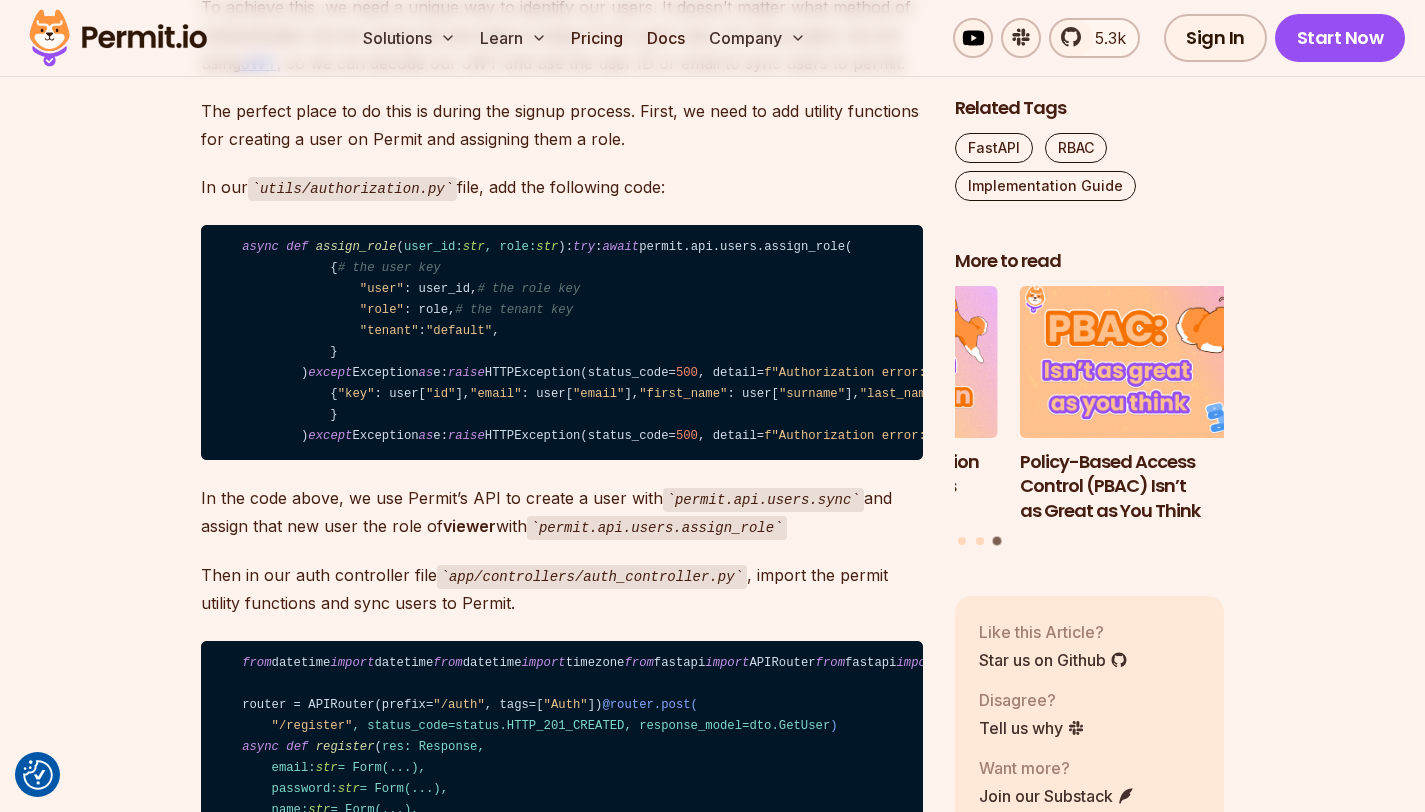scroll, scrollTop: 10756, scrollLeft: 0, axis: vertical 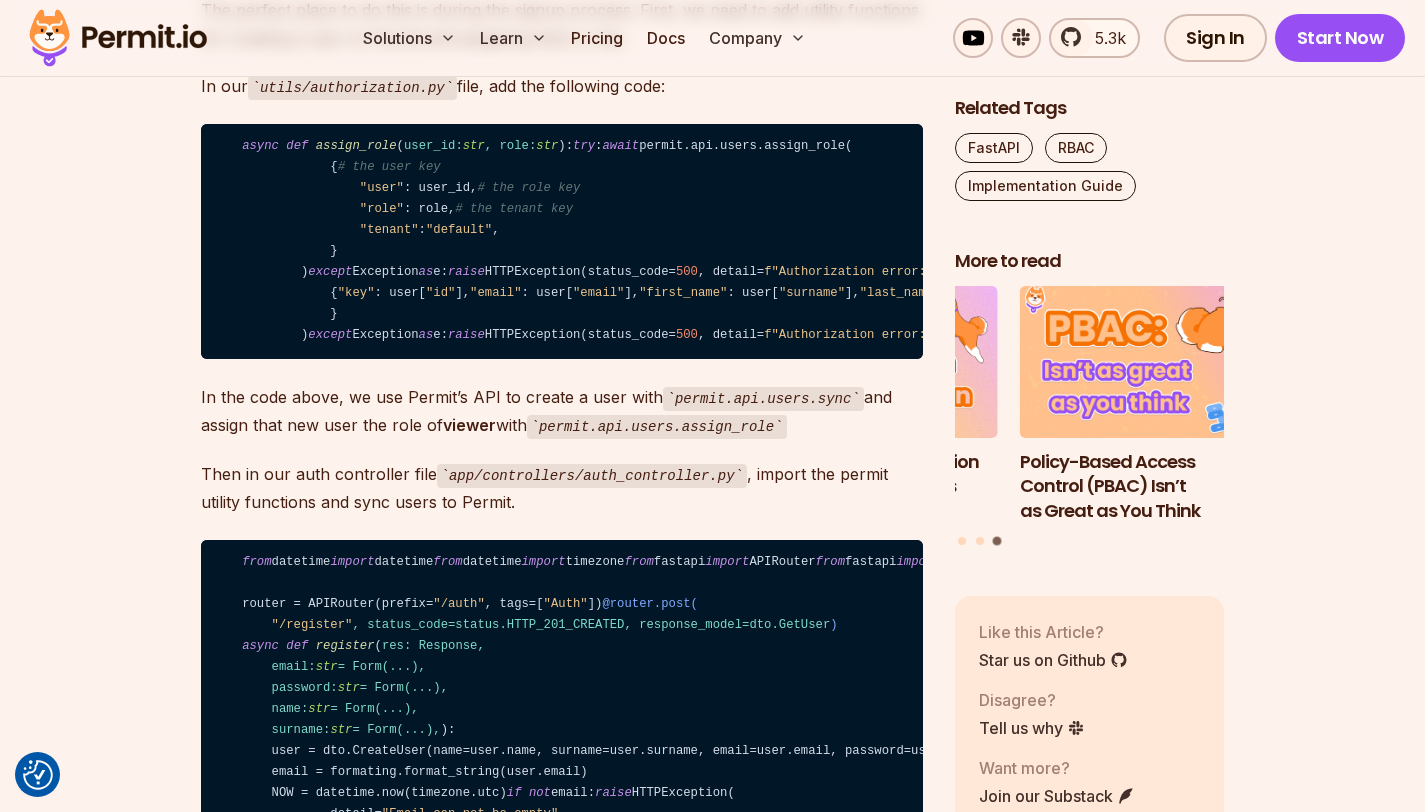 drag, startPoint x: 199, startPoint y: 313, endPoint x: 661, endPoint y: 331, distance: 462.35052 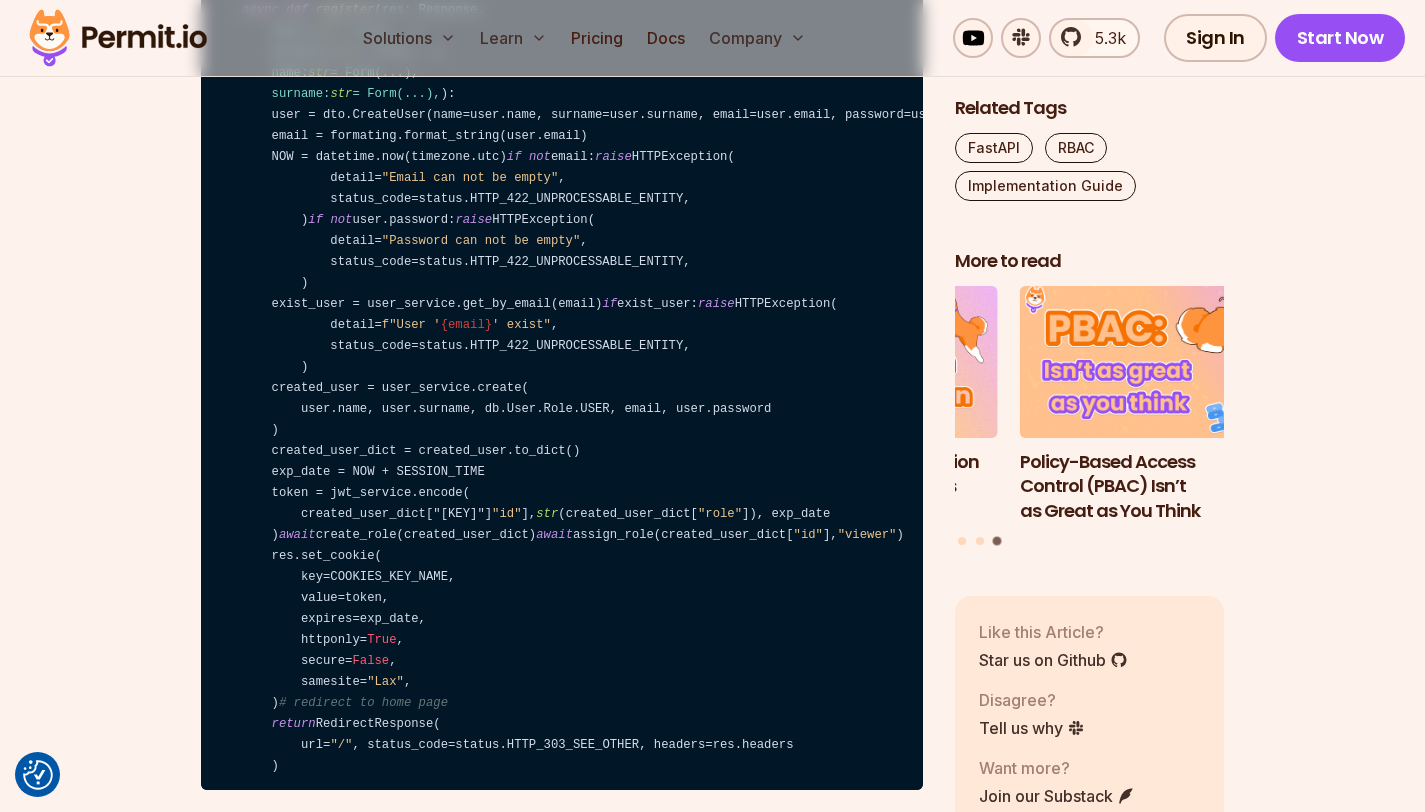 scroll, scrollTop: 11398, scrollLeft: 0, axis: vertical 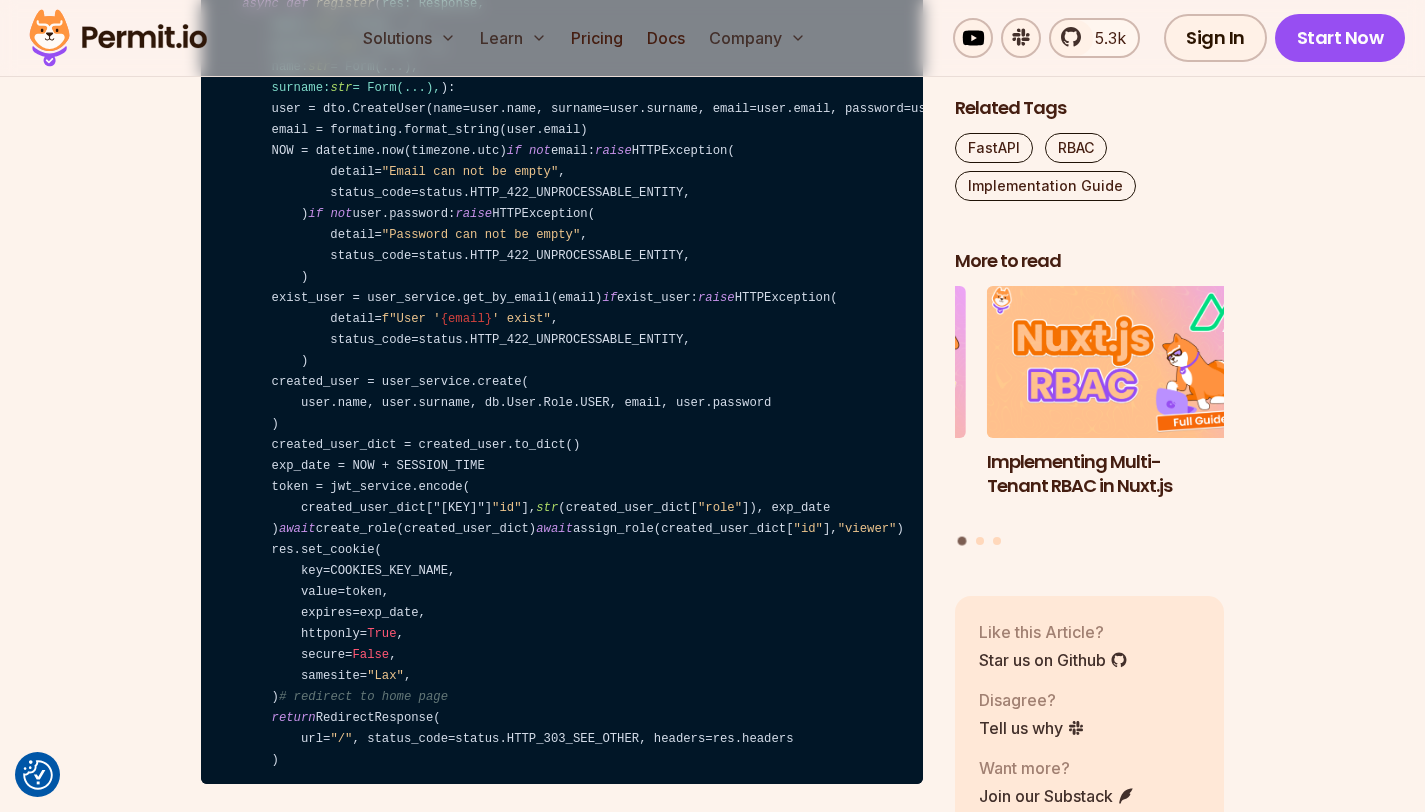 drag, startPoint x: 292, startPoint y: 137, endPoint x: 574, endPoint y: 146, distance: 282.1436 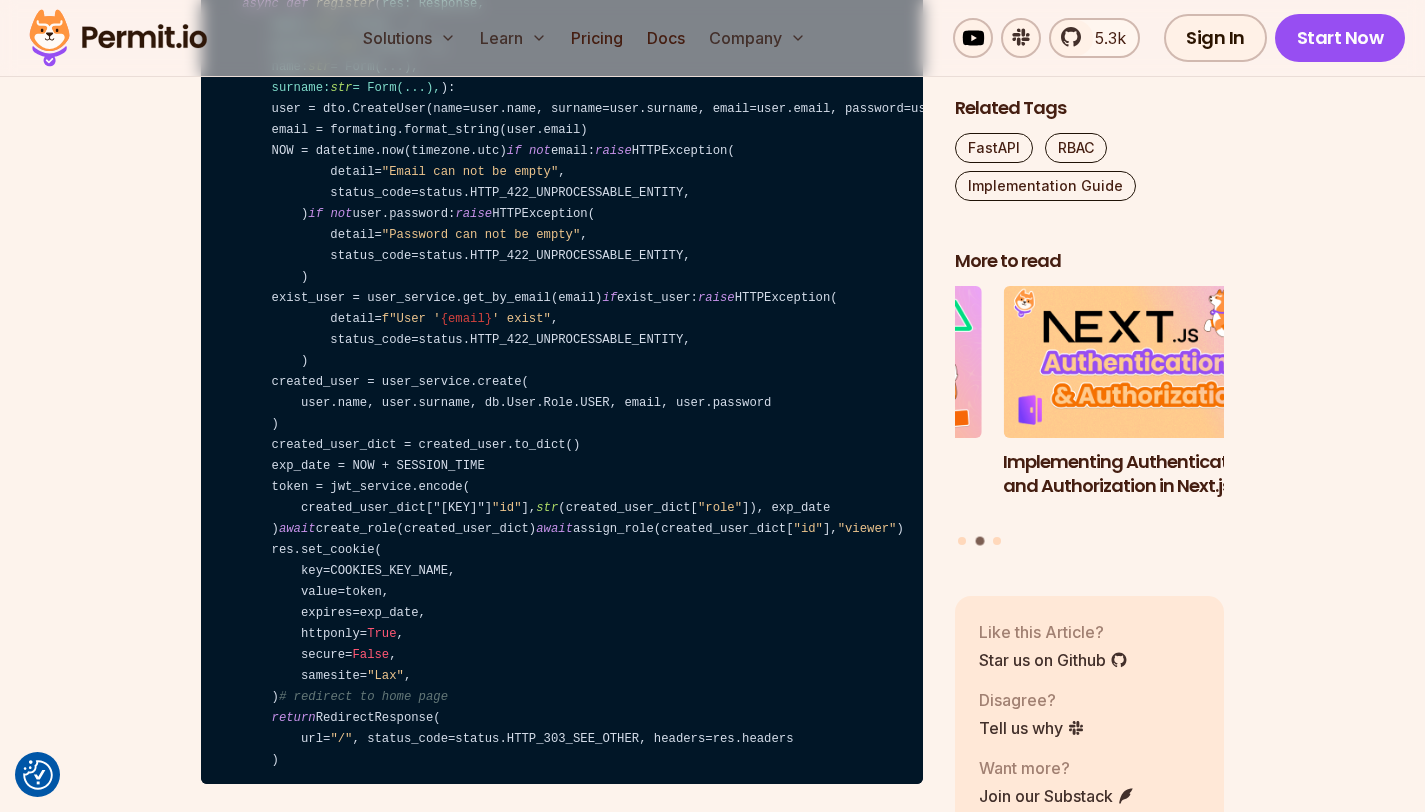 drag, startPoint x: 295, startPoint y: 462, endPoint x: 469, endPoint y: 457, distance: 174.07182 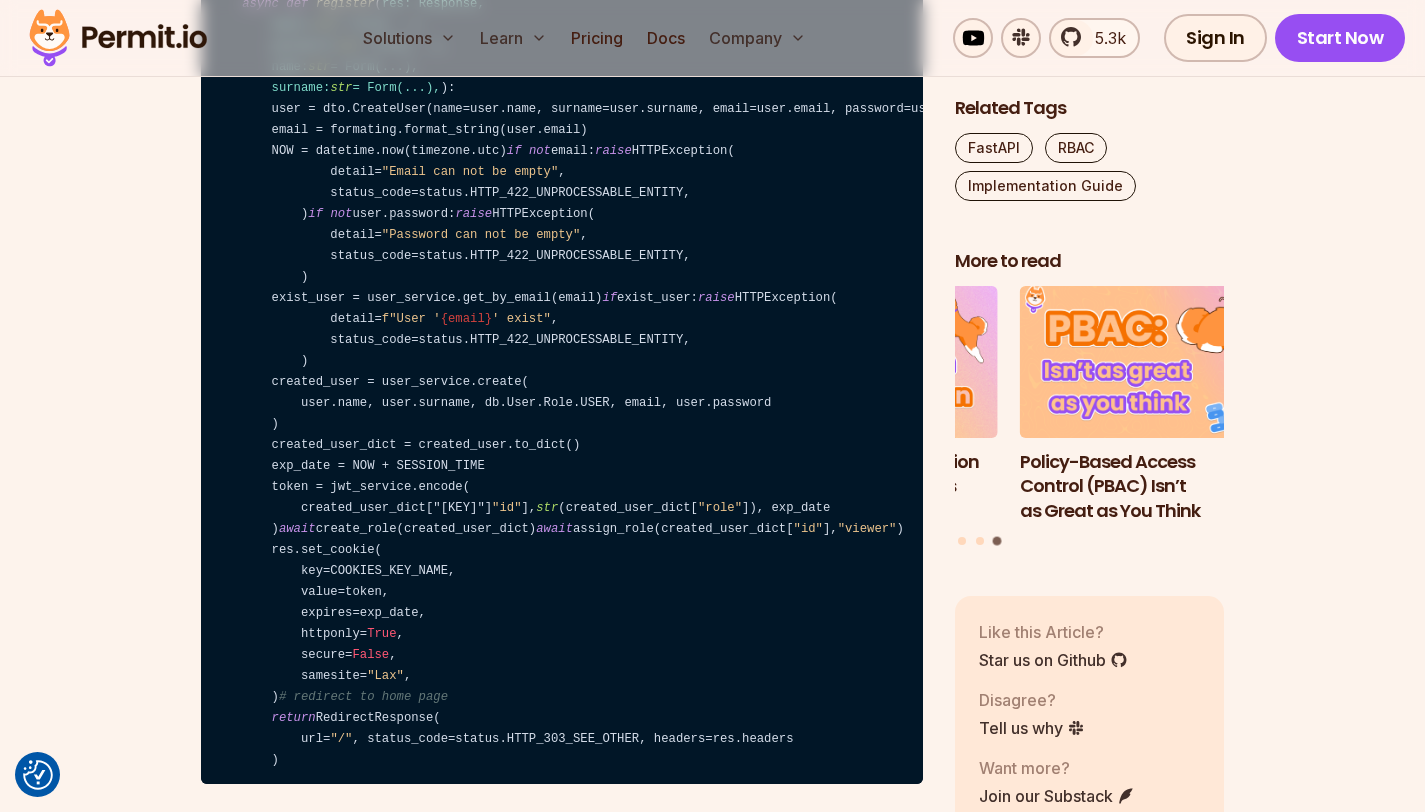 click on ""email"" at bounding box center [598, -349] 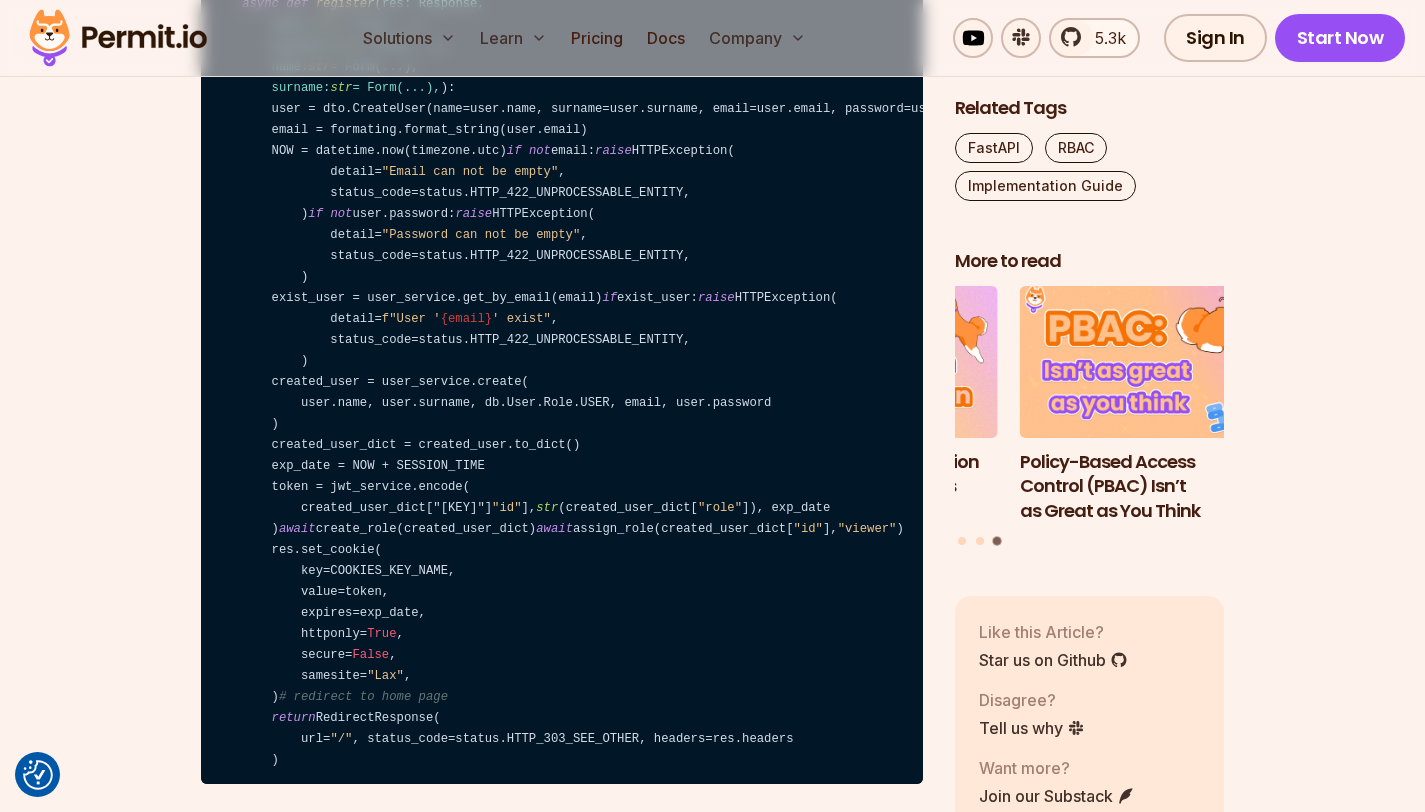 drag, startPoint x: 332, startPoint y: 612, endPoint x: 302, endPoint y: 446, distance: 168.68906 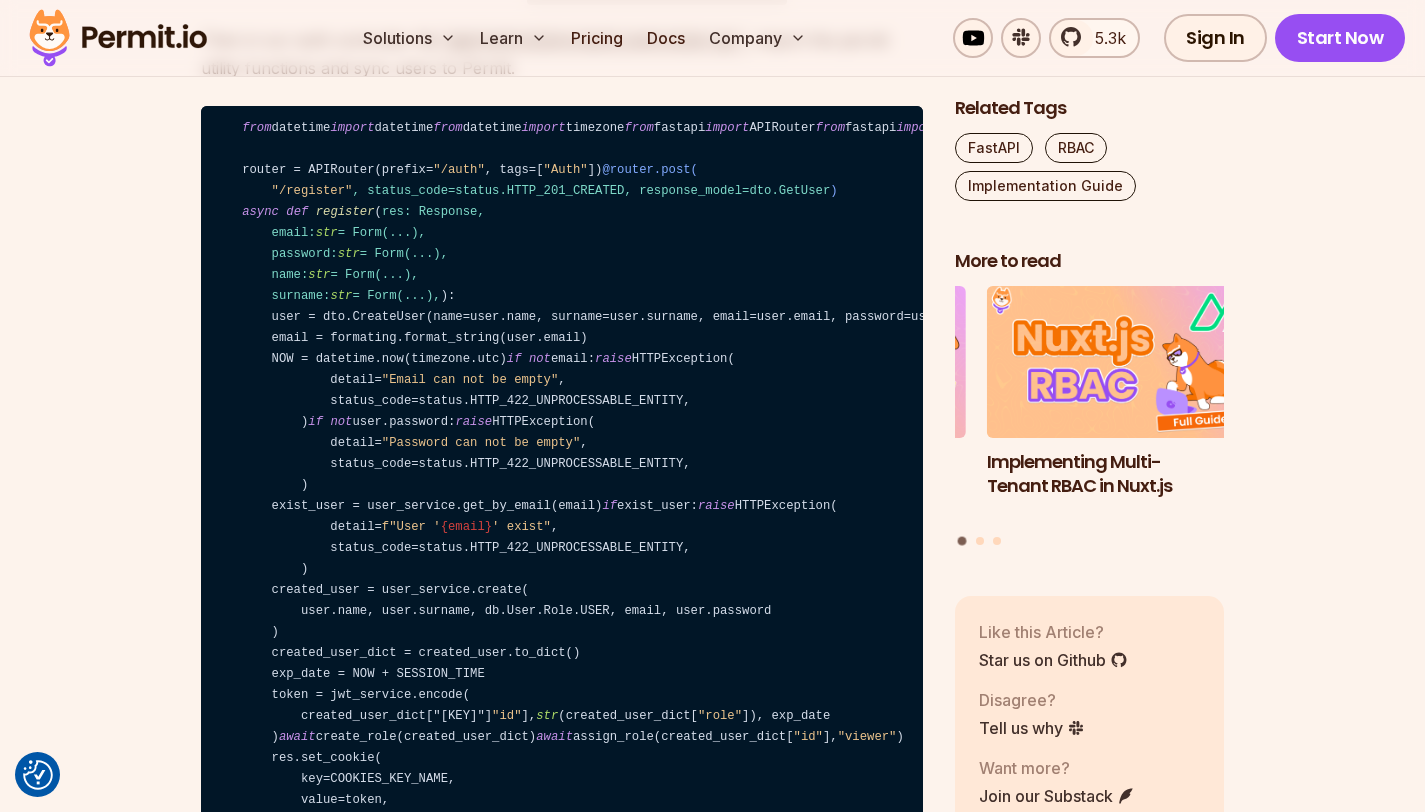 scroll, scrollTop: 11299, scrollLeft: 0, axis: vertical 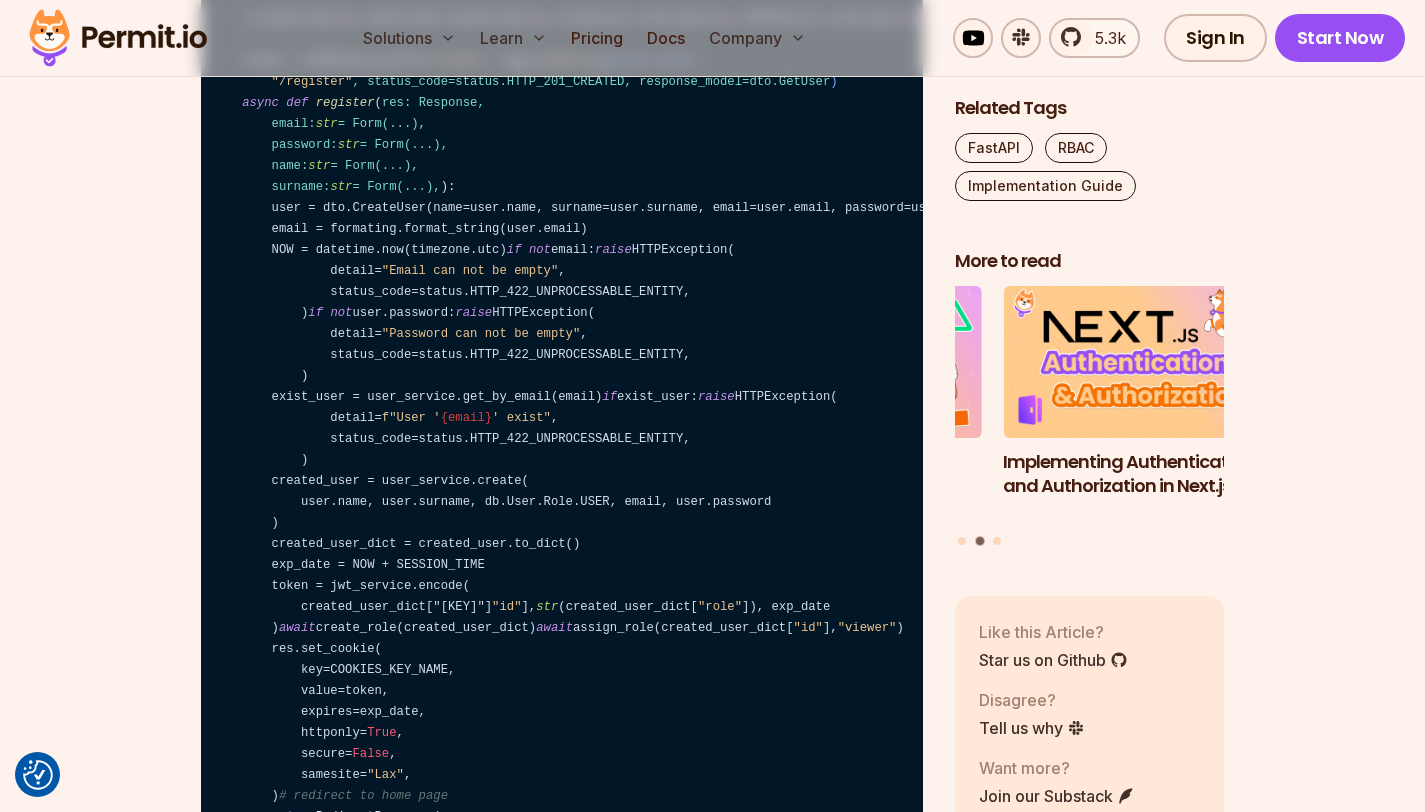 drag, startPoint x: 193, startPoint y: 138, endPoint x: 679, endPoint y: 137, distance: 486.00104 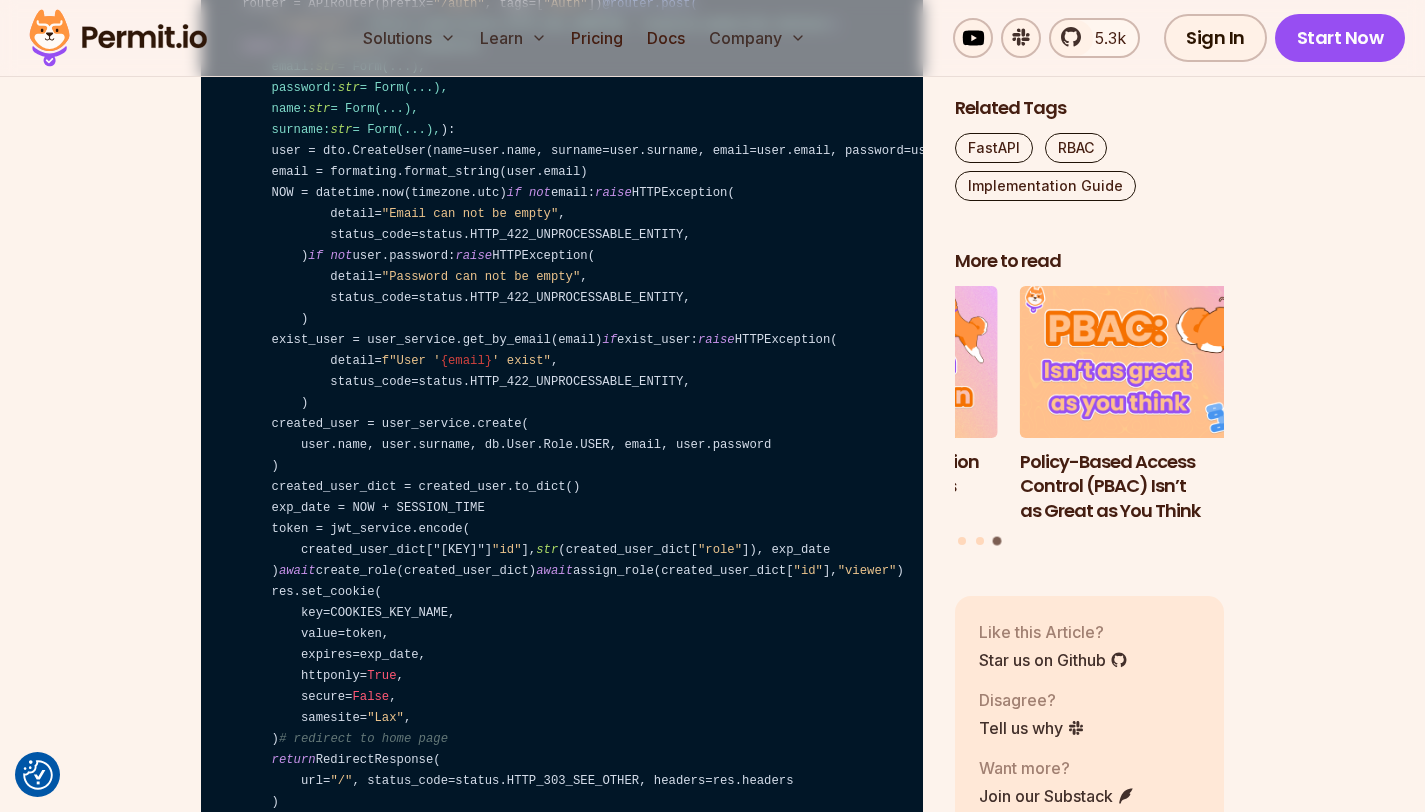 scroll, scrollTop: 11382, scrollLeft: 0, axis: vertical 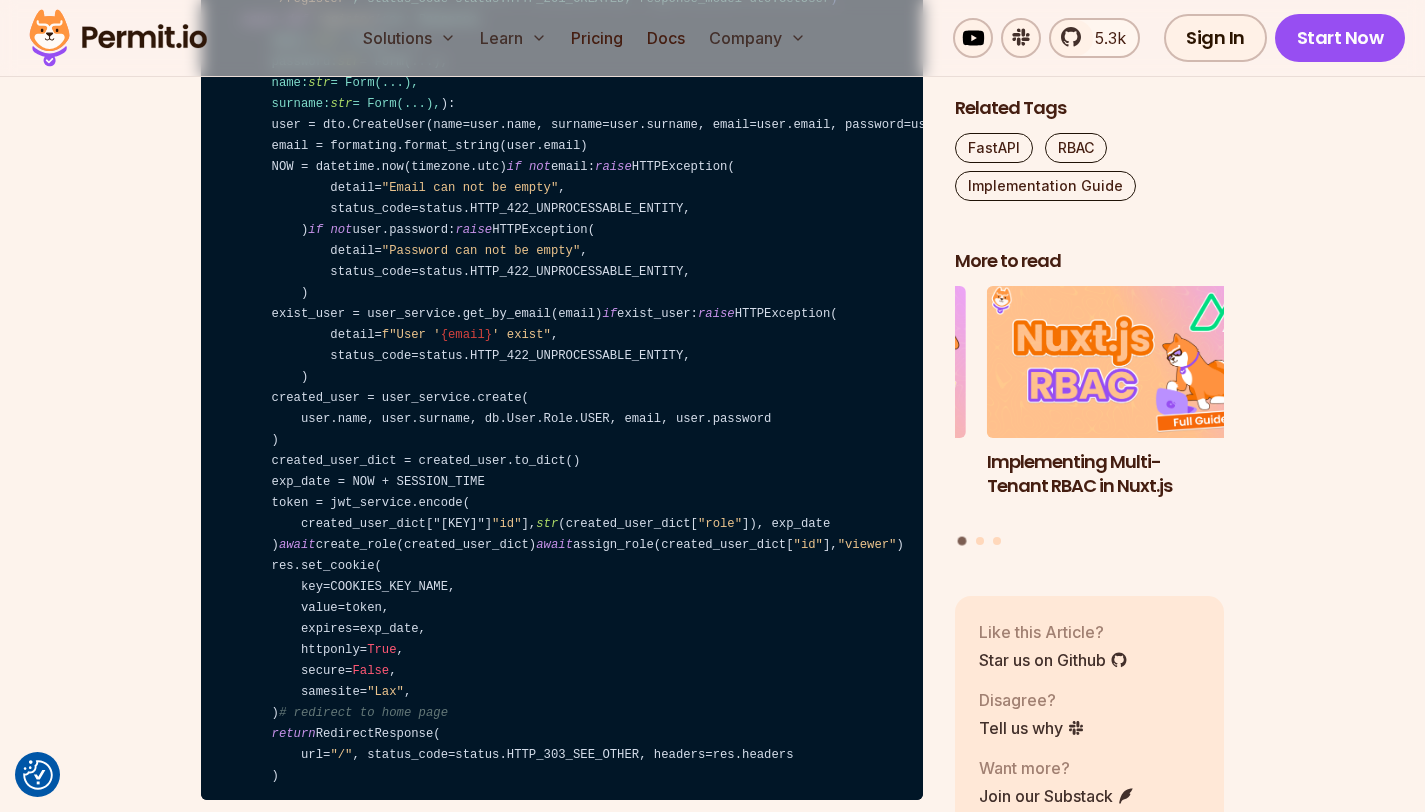 click on "Table of Contents Implementing  RBAC (Role-Based Access Control)  in a  FastAPI  application ensures that each user has the appropriate level of access based on predefined roles. In this  FastAPI RBAC  guide, we’ll create a secure  contact management app , complete with a fine-grained authorization layer that can be easily integrated into your existing FastAPI workflow. The application we’re implementing will allow administrators and regular users to interact with a contact management system based on their assigned roles. Here’s what each role can do: Admin Capabilities : View, add, update, and delete any contact in the system. Manage user roles and permissions. Access system-wide audit logs. Regular User Capabilities : View, add, update, and delete only their own contacts. No access to administrative functions like role management or audit logs. There are  a lot of  authentication  solutions out there Permit.io  - an authorization-as-a-service provider. Prerequisites and Tech Stack A Permit.io account" at bounding box center (712, -3600) 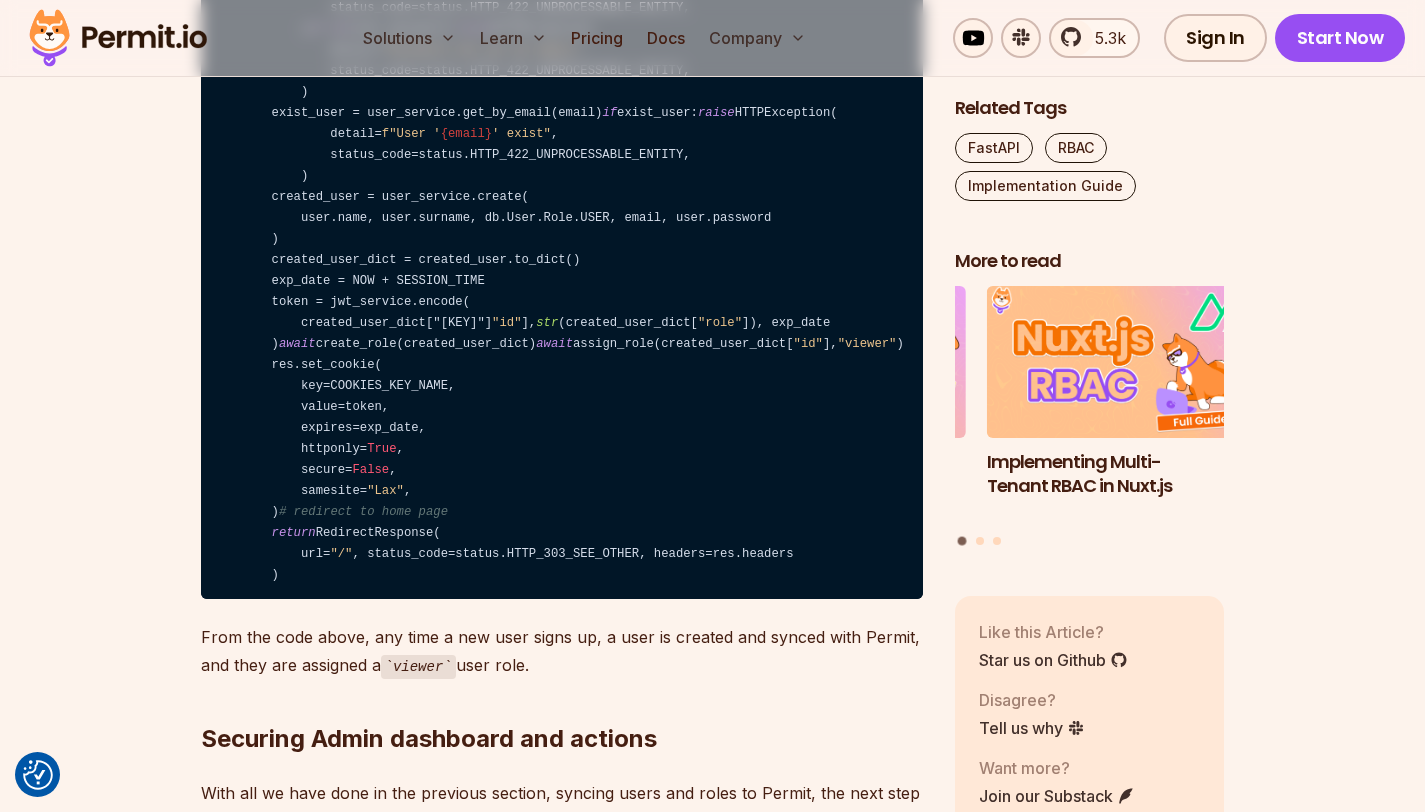 scroll, scrollTop: 11485, scrollLeft: 0, axis: vertical 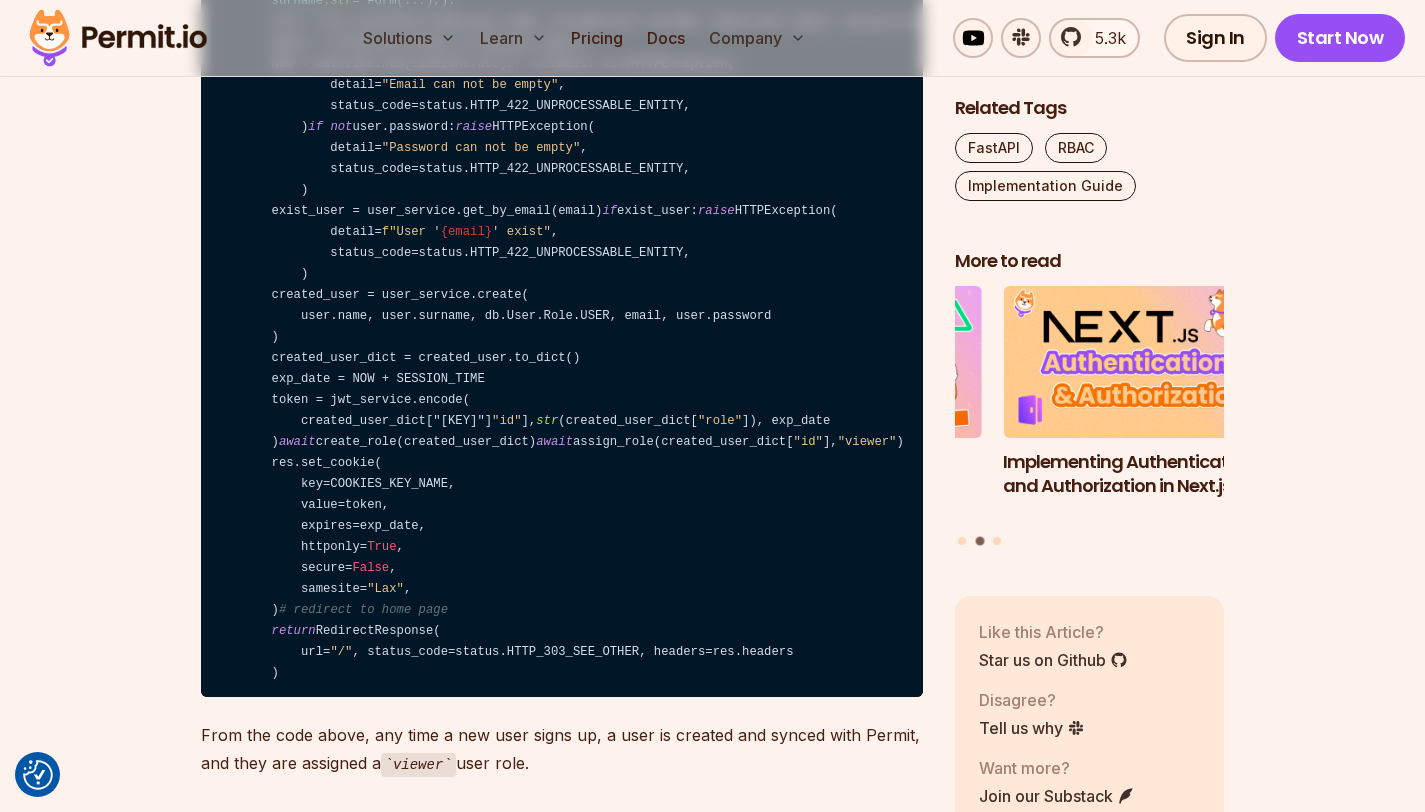 drag, startPoint x: 251, startPoint y: 336, endPoint x: 546, endPoint y: 376, distance: 297.69952 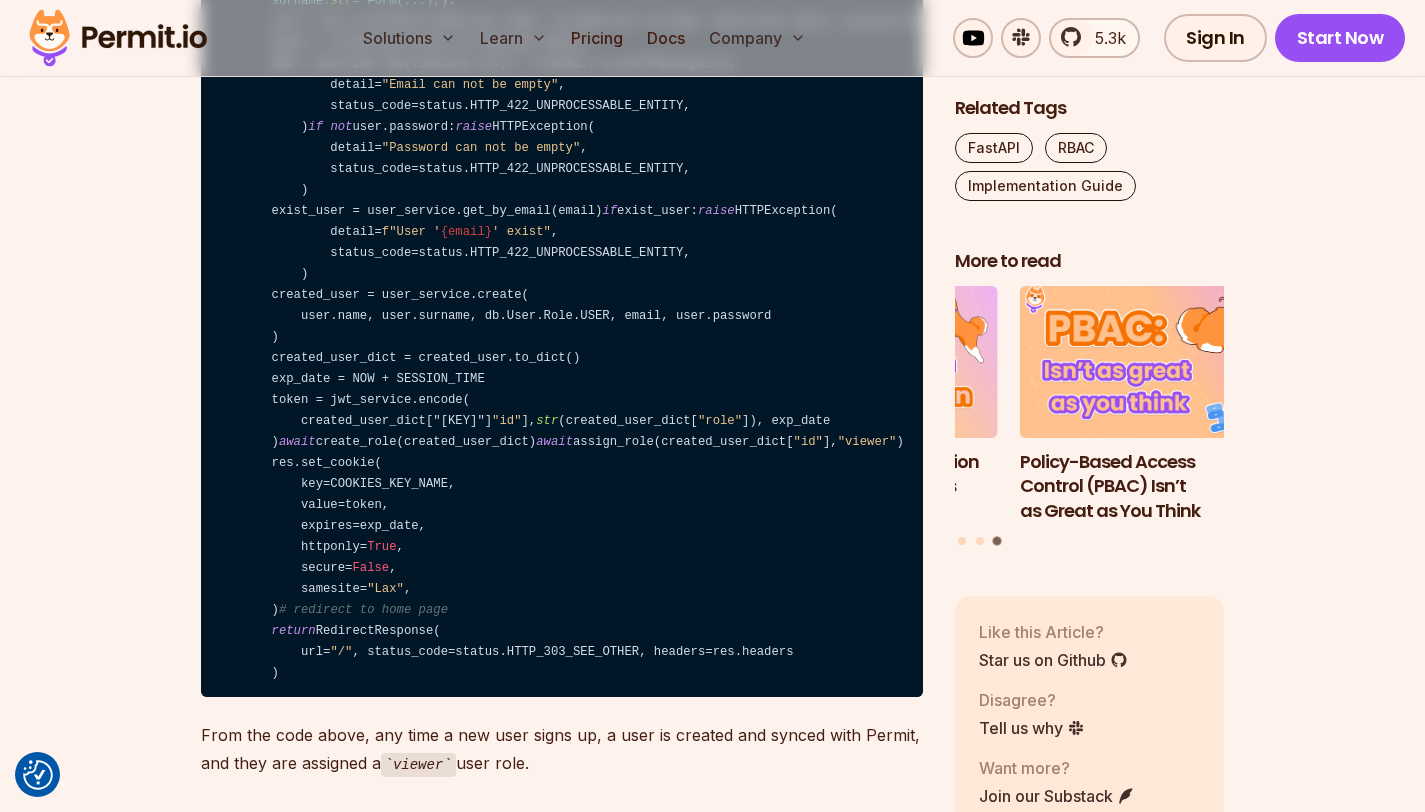 drag, startPoint x: 243, startPoint y: 330, endPoint x: 449, endPoint y: 382, distance: 212.46176 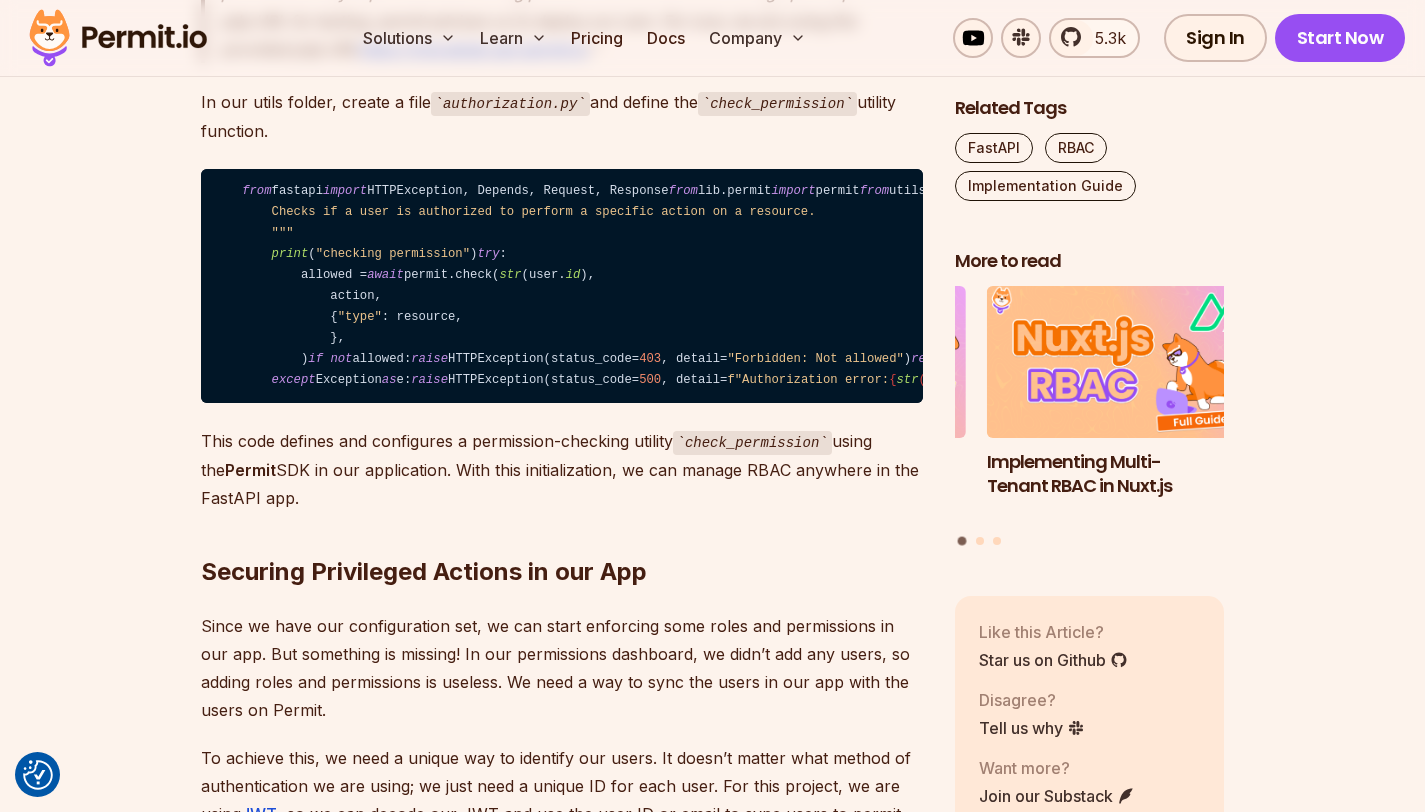 scroll, scrollTop: 10288, scrollLeft: 0, axis: vertical 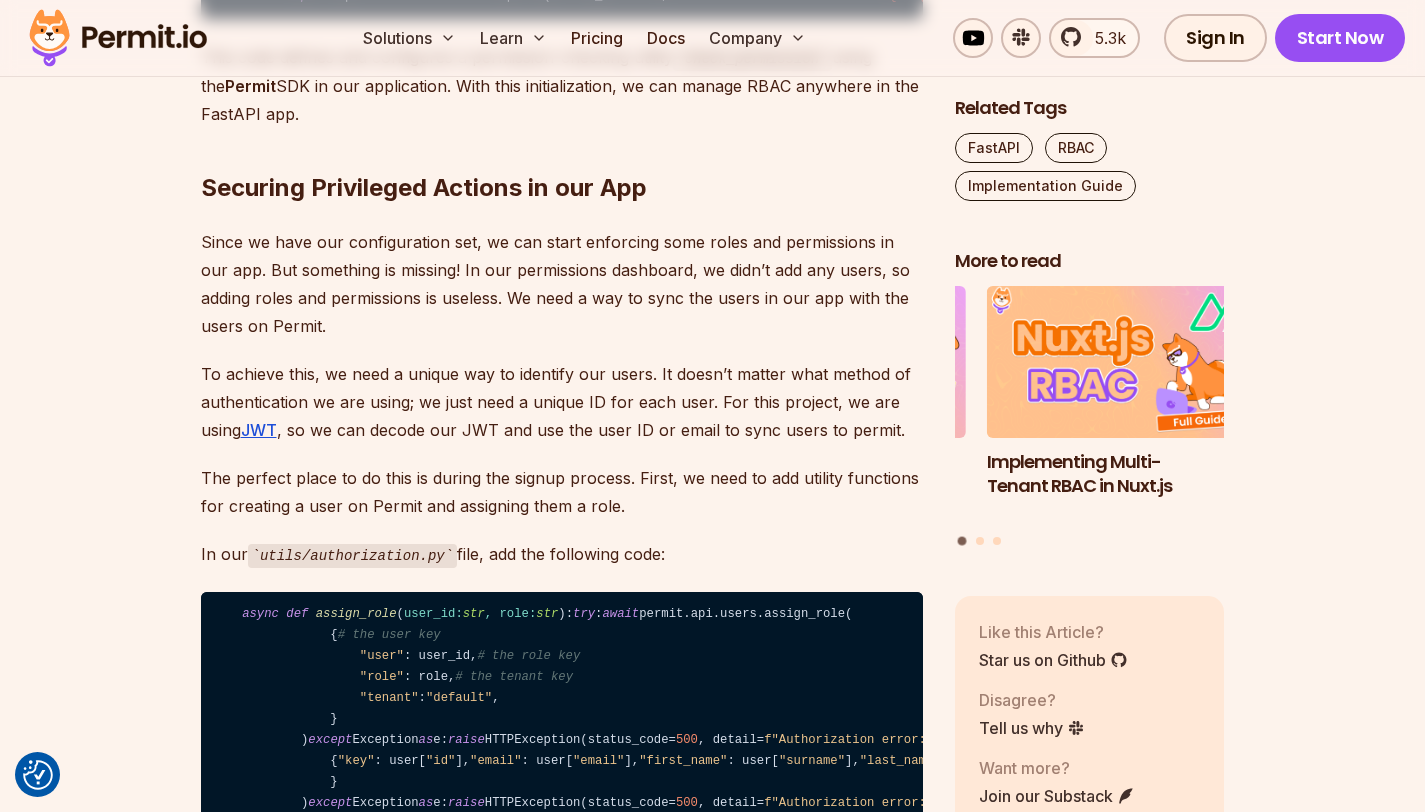 click on "from  fastapi  import  HTTPException, Depends, Request, Response
from  lib.permit  import  permit
from  utils.dependencies  import  get_user
from  models.db  import  User
async   def   check_permission ( action:  str , resource:  str , user: User ):
"""
Checks if a user is authorized to perform a specific action on a resource.
"""
print ( "checking permission" )
try :
allowed =  await  permit.check(
str (user. id ),
action,
{
"type" : resource,
},
)
if   not  allowed:
raise  HTTPException(status_code= 403 , detail= "Forbidden: Not allowed" )
return   True
except  Exception  as  e:
raise  HTTPException(status_code= 500 , detail= f"Authorization error:  { str (e)} " )" at bounding box center [562, -98] 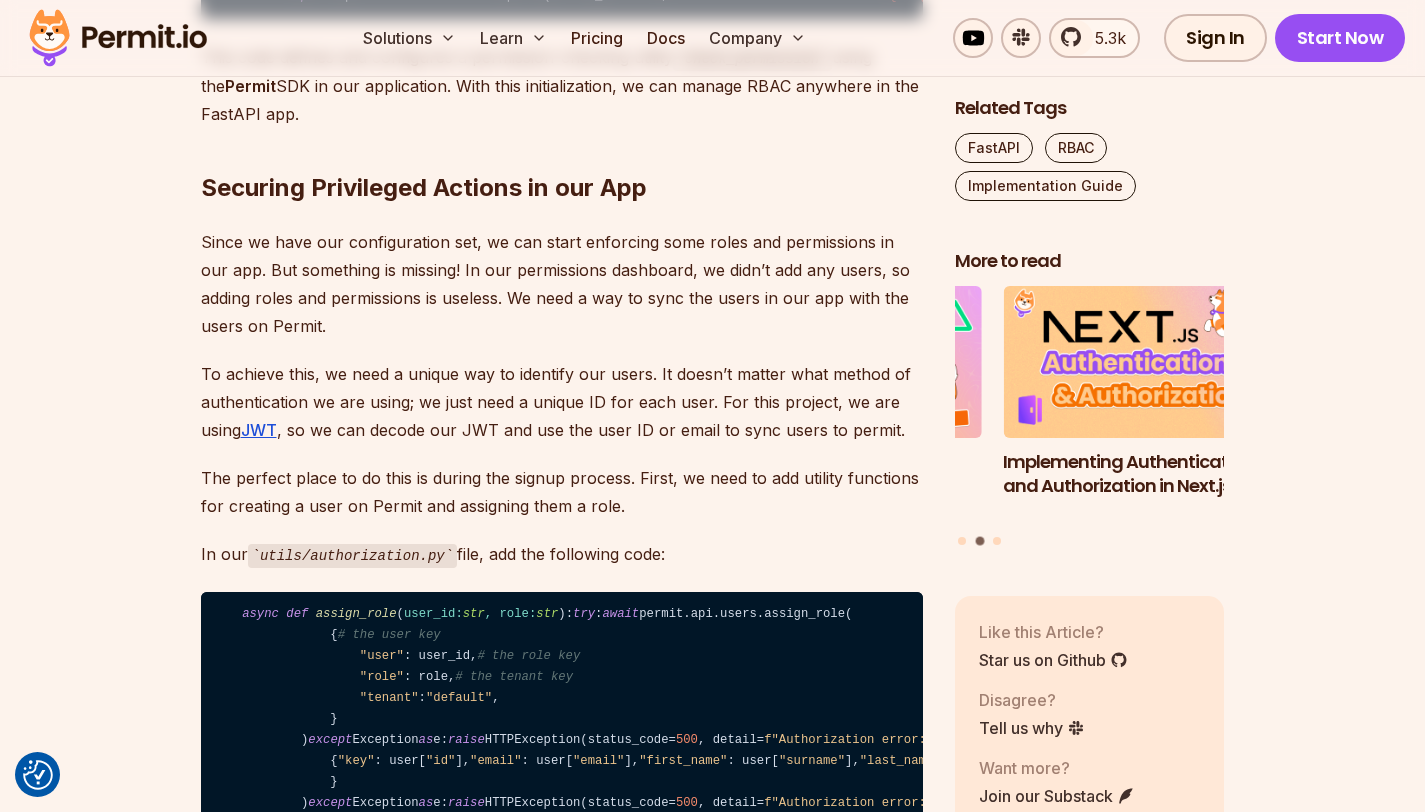 drag, startPoint x: 269, startPoint y: 276, endPoint x: 843, endPoint y: 273, distance: 574.0078 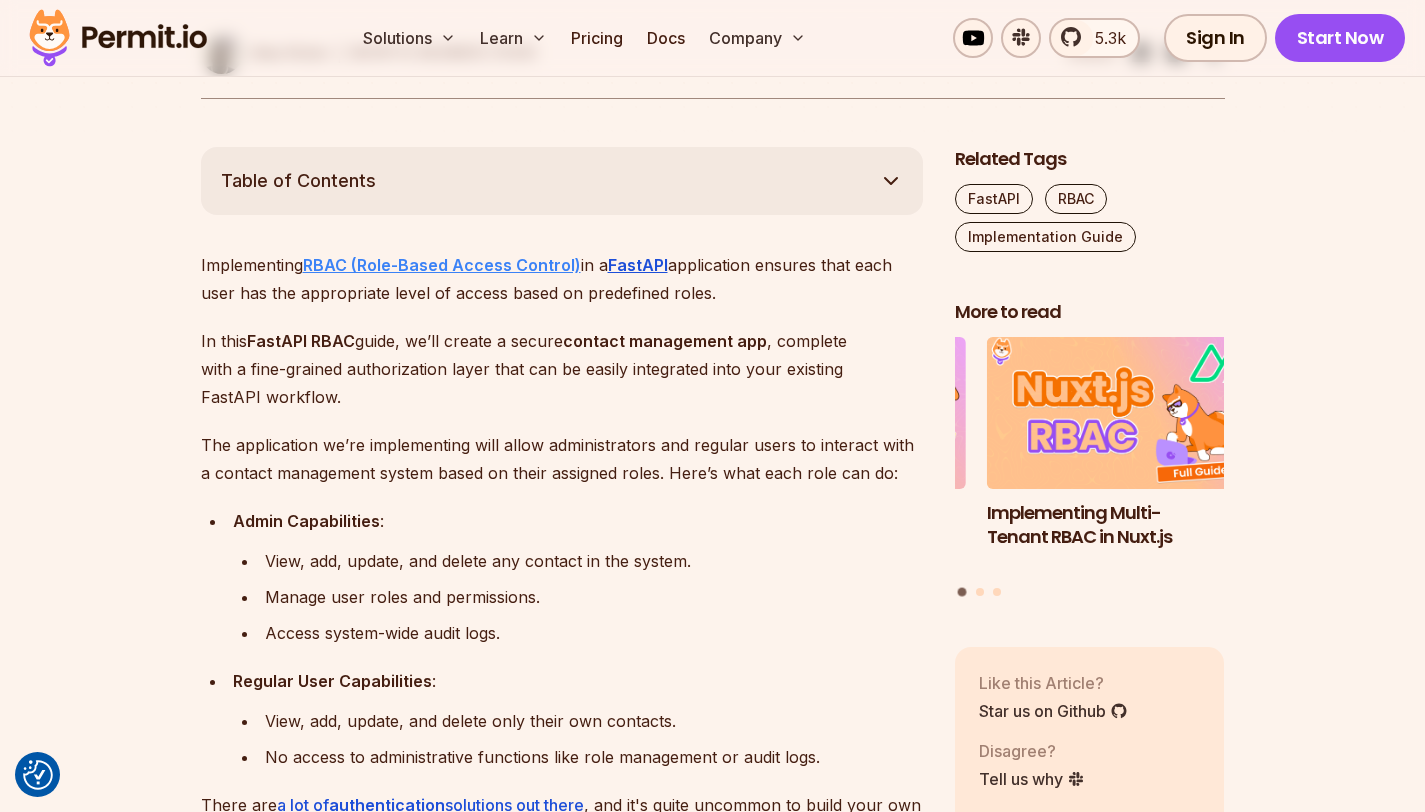 scroll, scrollTop: 1049, scrollLeft: 0, axis: vertical 